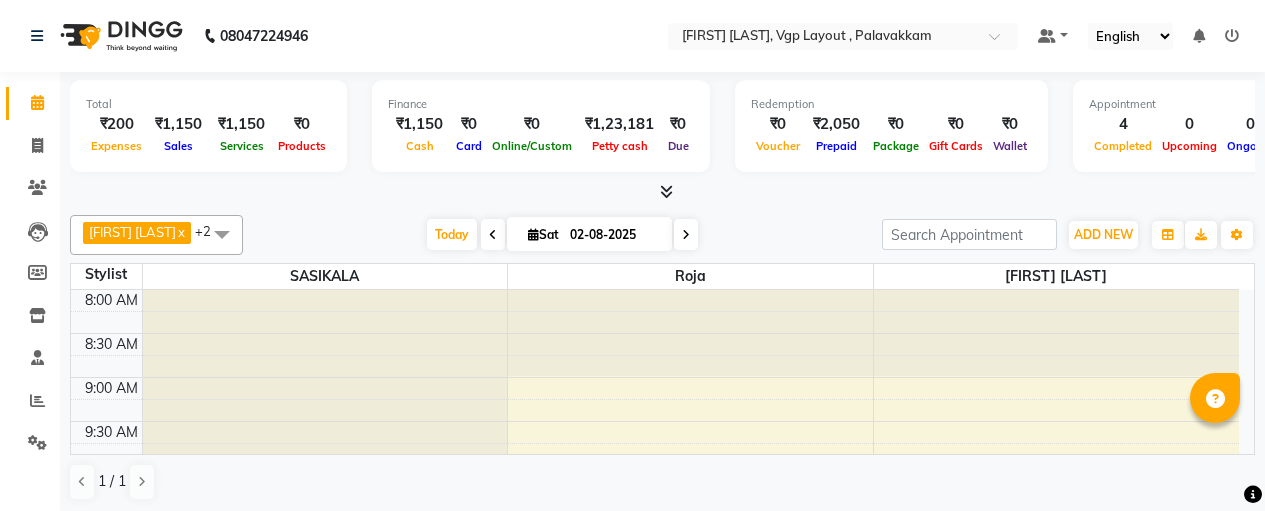 scroll, scrollTop: 0, scrollLeft: 0, axis: both 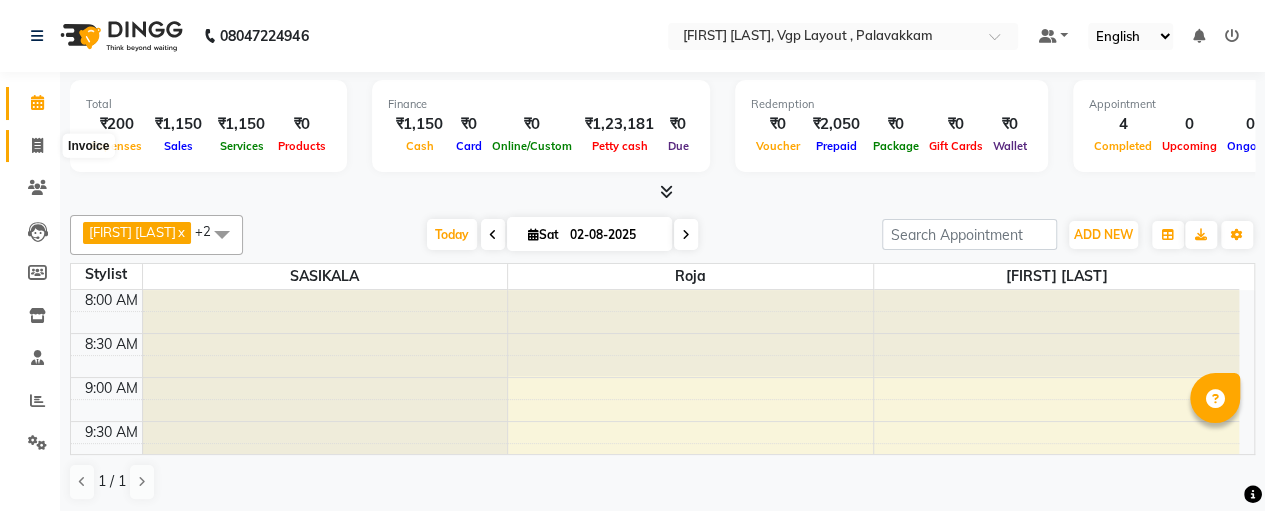 click 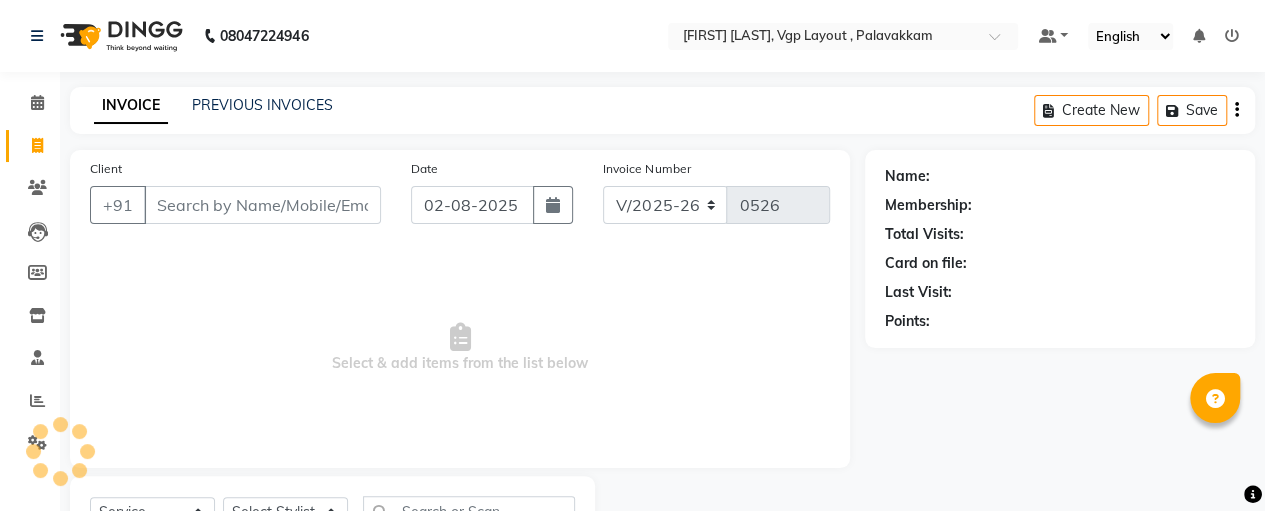 select on "package" 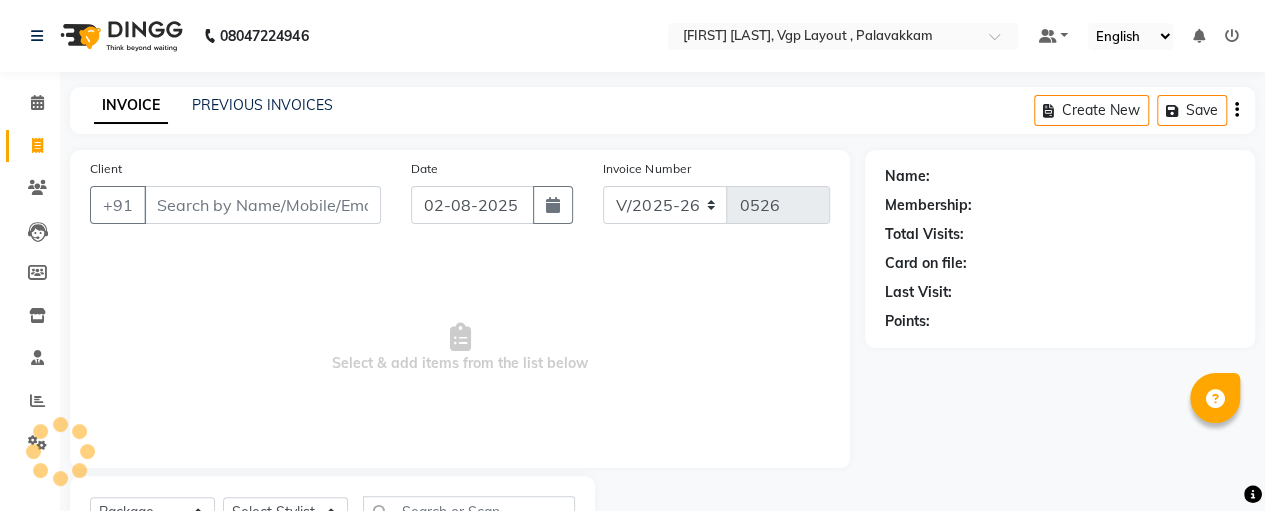 select on "70473" 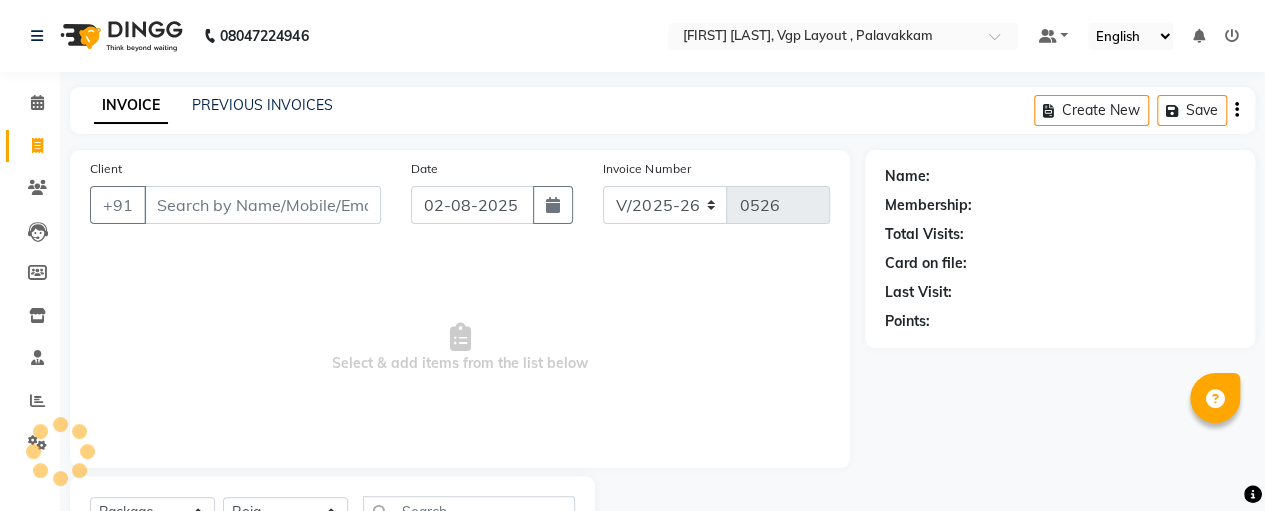 click on "Client" at bounding box center [262, 205] 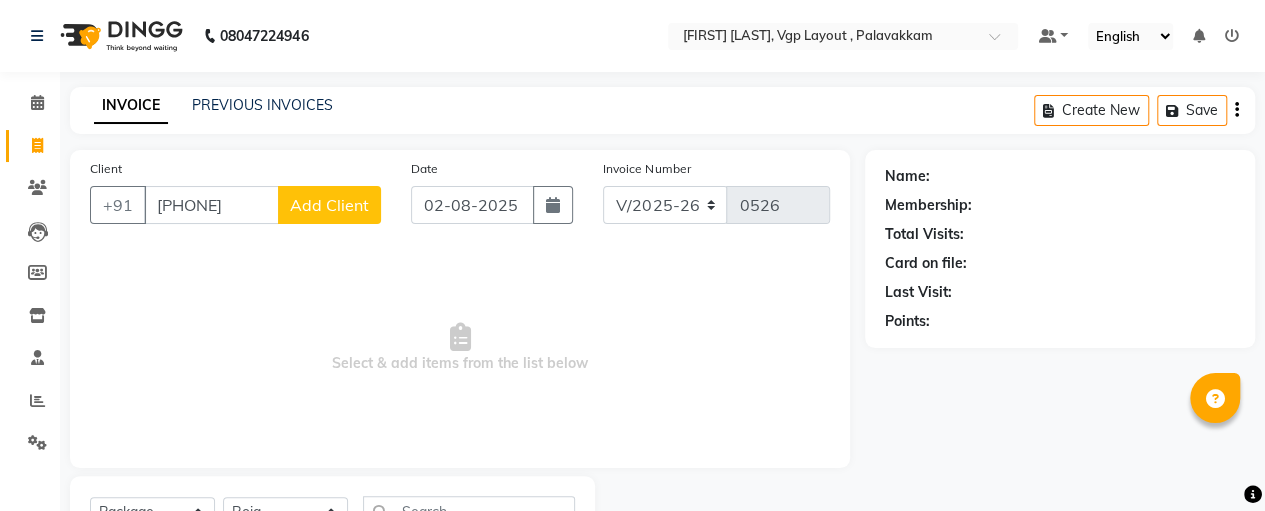 type on "[PHONE]" 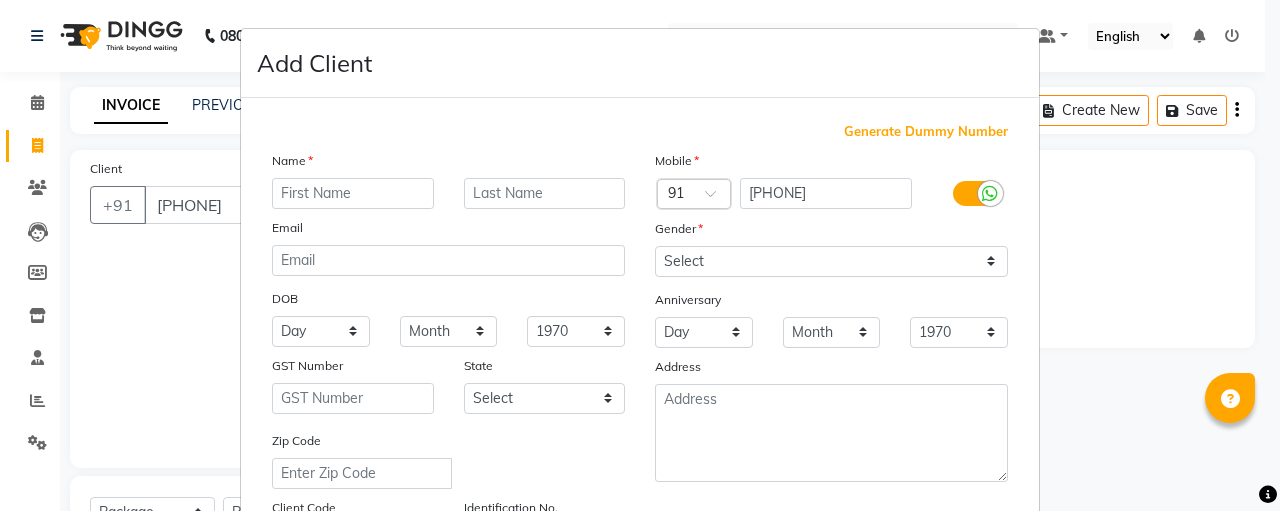 click at bounding box center (353, 193) 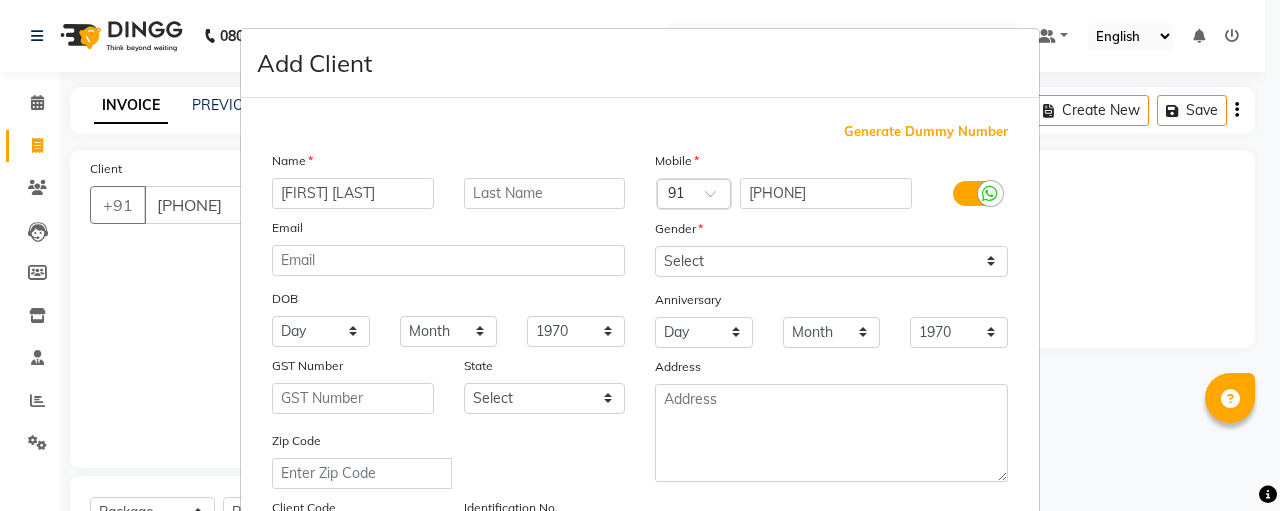 type on "[FIRST] [LAST]" 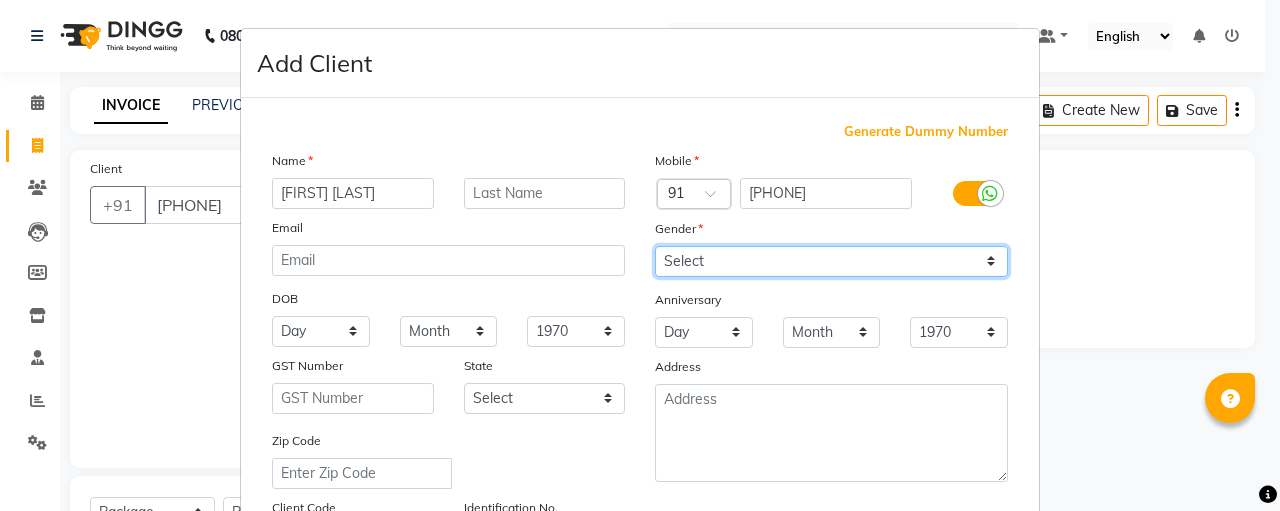 click on "Select Male Female Other Prefer Not To Say" at bounding box center (831, 261) 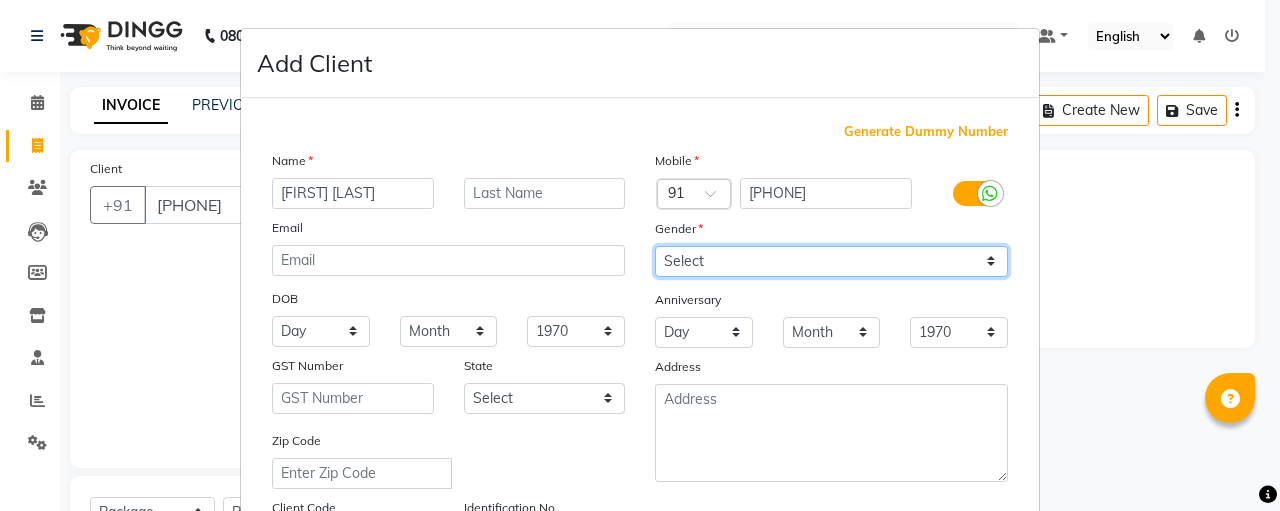 select on "female" 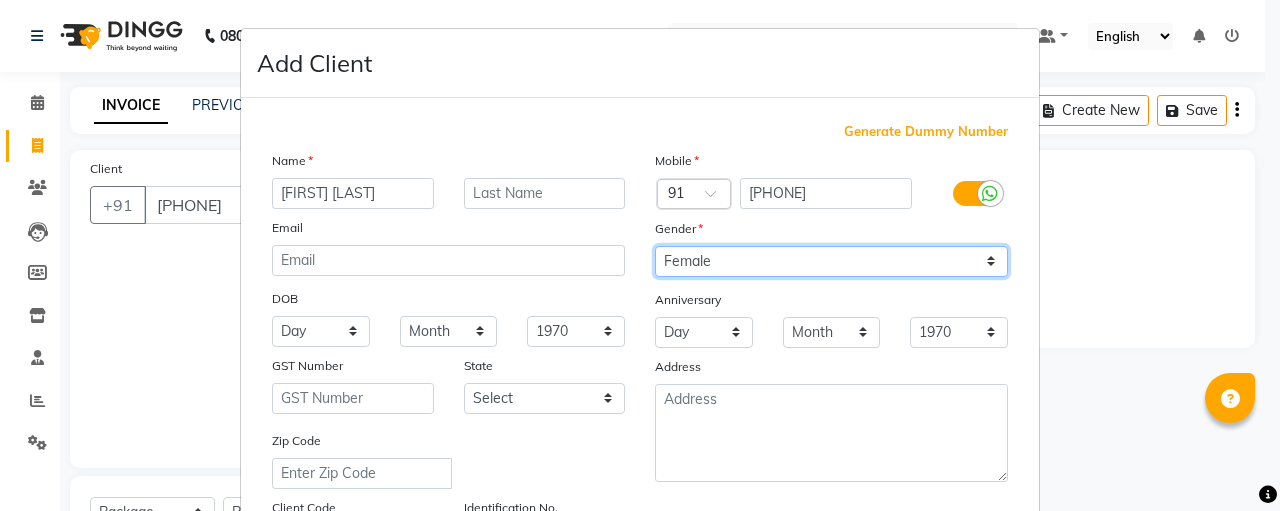 click on "Select Male Female Other Prefer Not To Say" at bounding box center (831, 261) 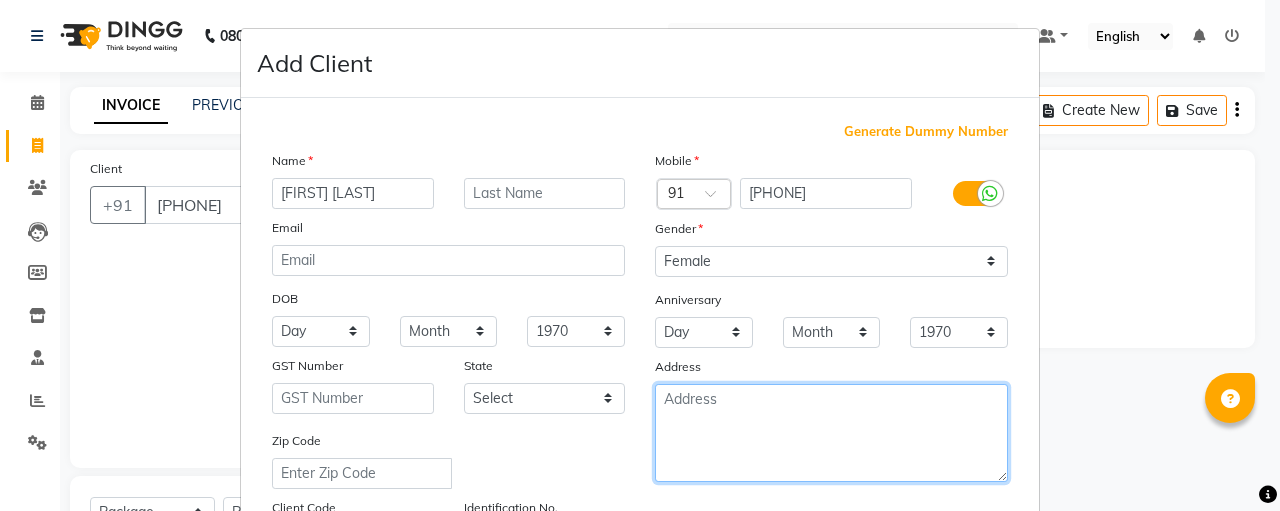 click at bounding box center (831, 433) 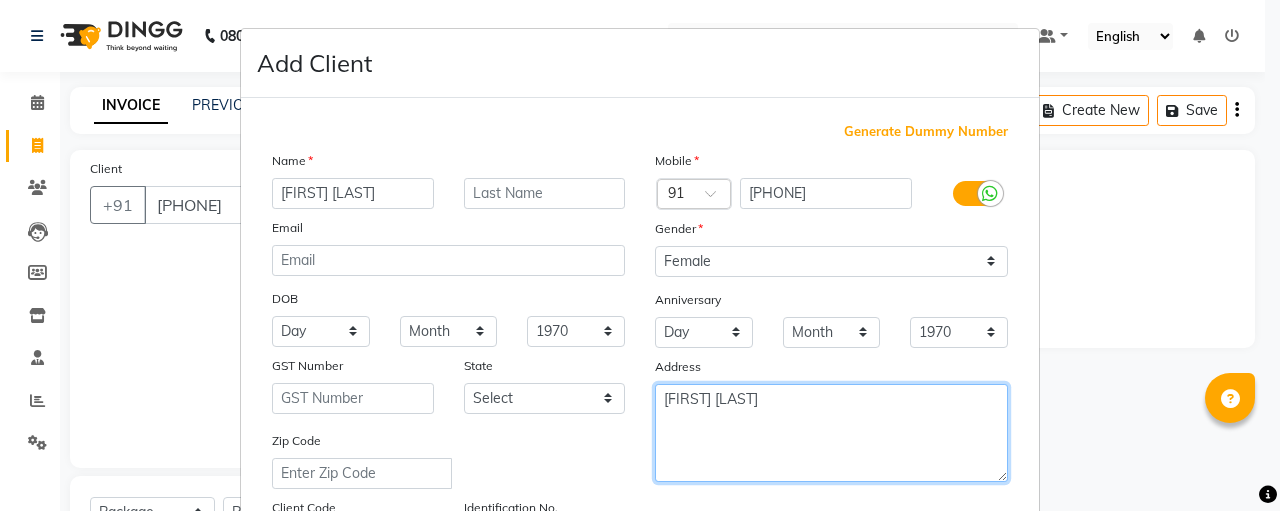 type on "[FIRST] [LAST]" 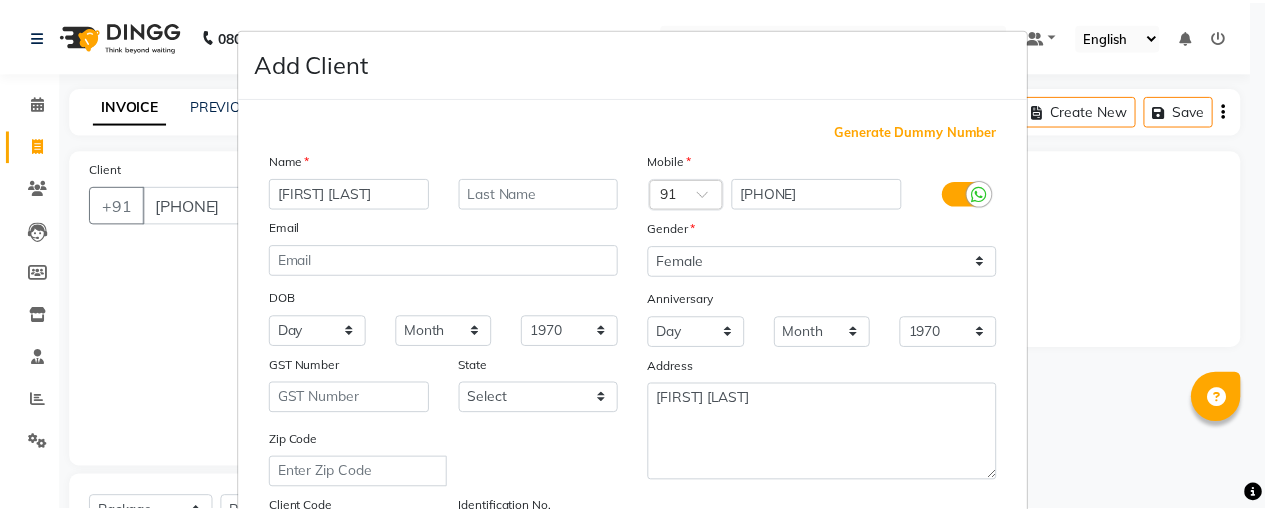 scroll, scrollTop: 408, scrollLeft: 0, axis: vertical 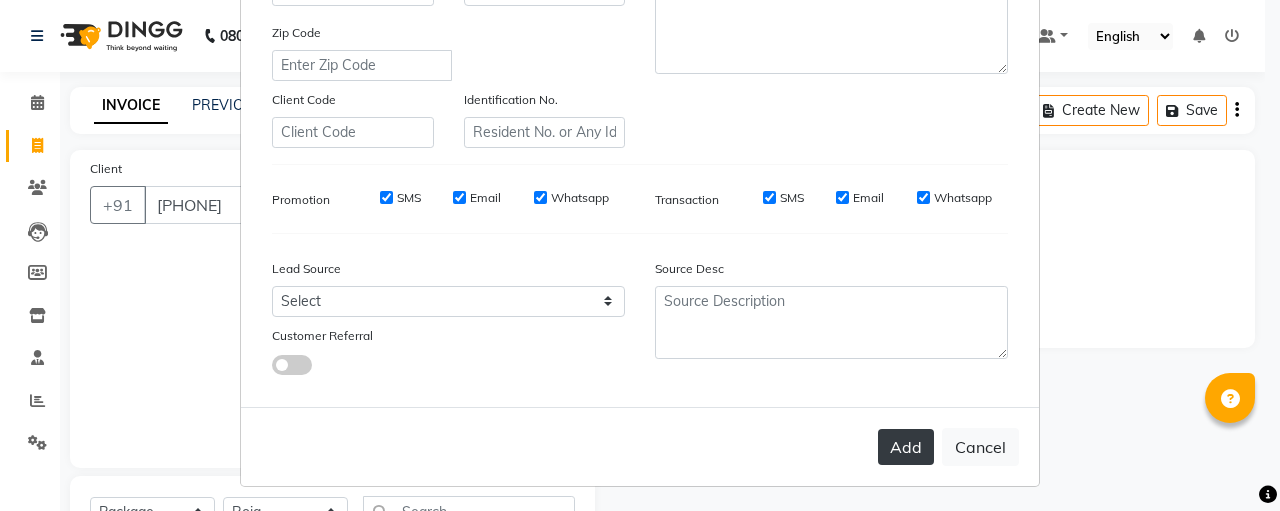 click on "Add" at bounding box center (906, 447) 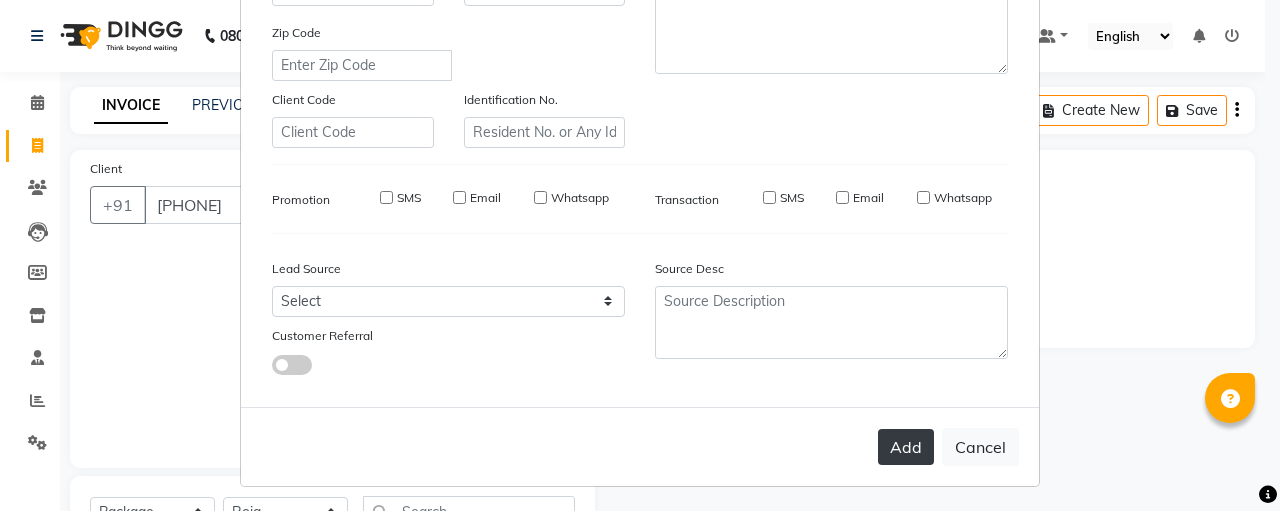 type on "90******76" 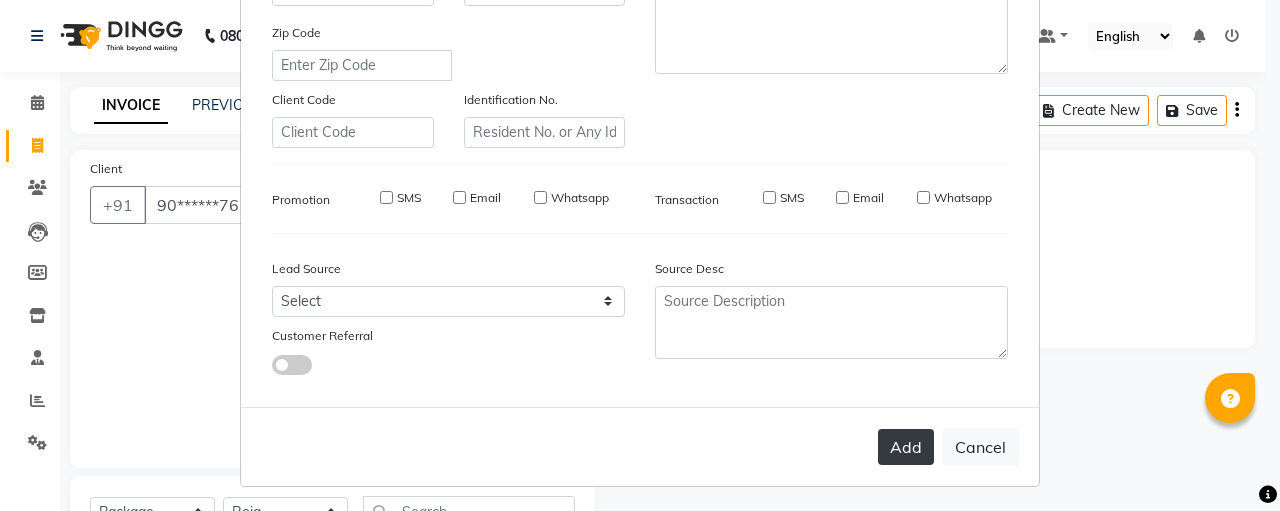 select 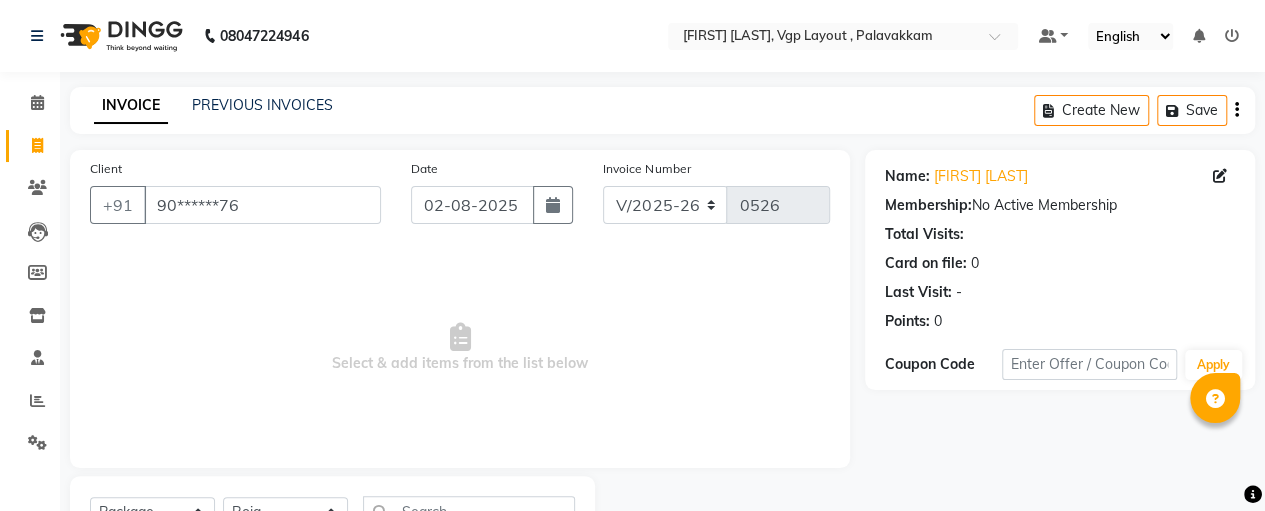 scroll, scrollTop: 89, scrollLeft: 0, axis: vertical 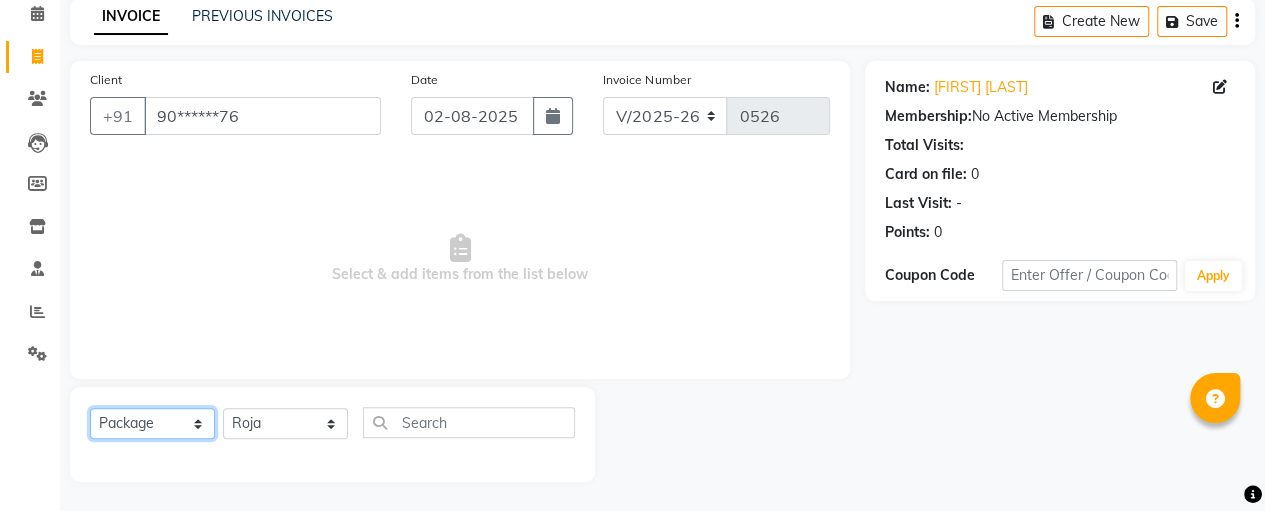 click on "Select  Service  Product  Membership  Package Voucher Prepaid Gift Card" 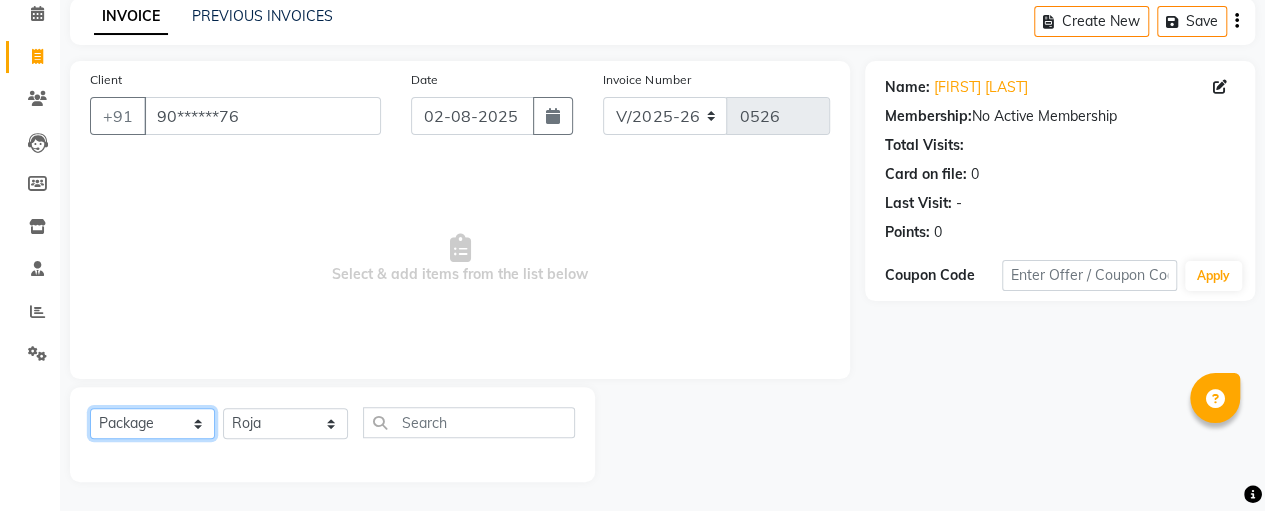 select on "service" 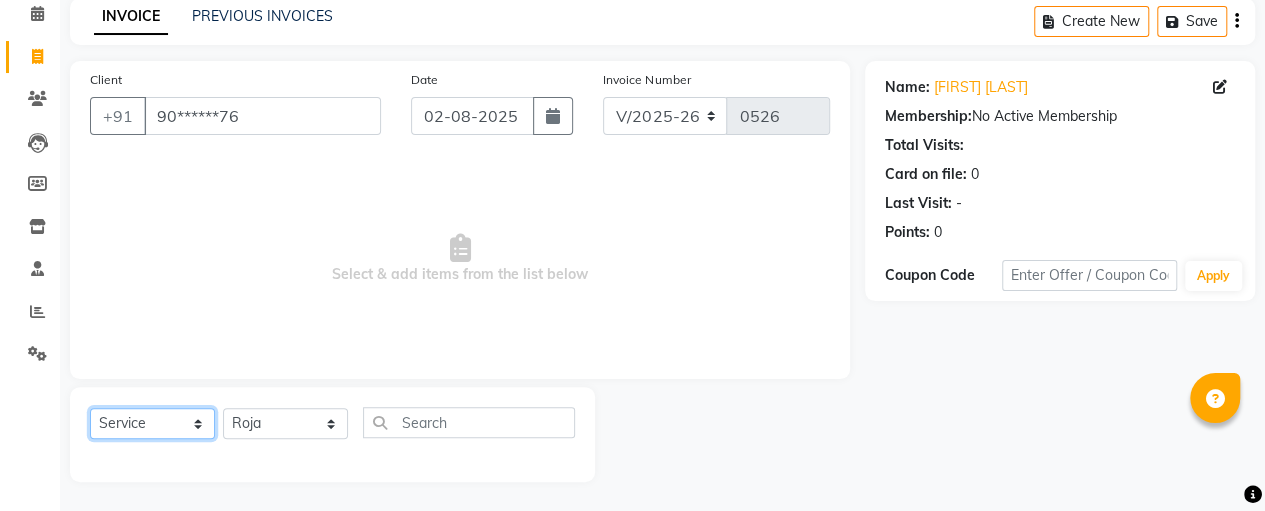 click on "Select  Service  Product  Membership  Package Voucher Prepaid Gift Card" 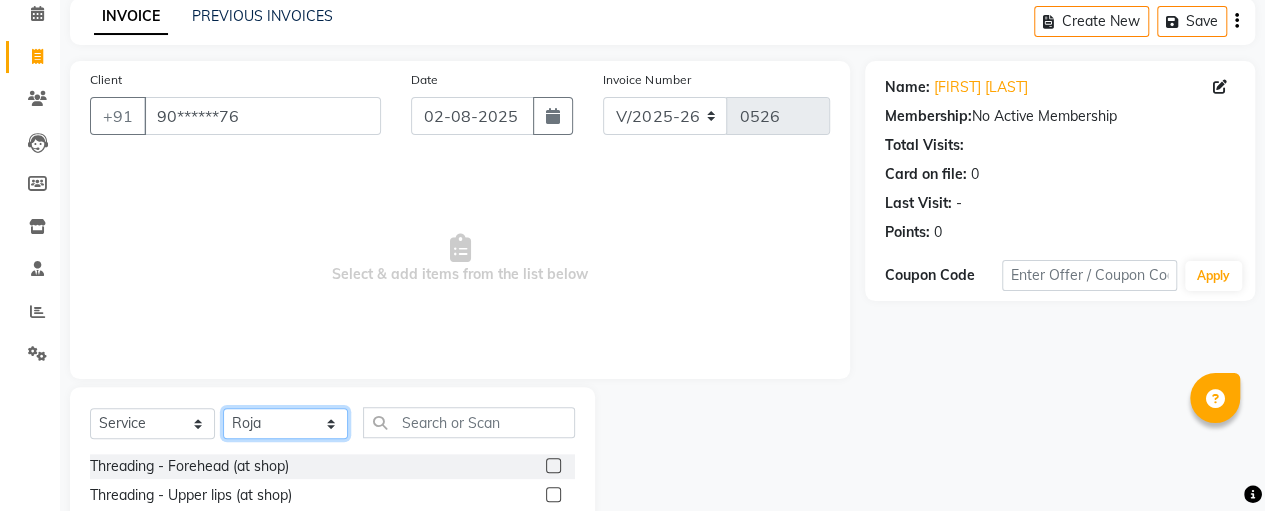 click on "Select Stylist [FIRST] [LAST] [FIRST] [LAST] [FIRST] [LAST] [FIRST] [LAST]" 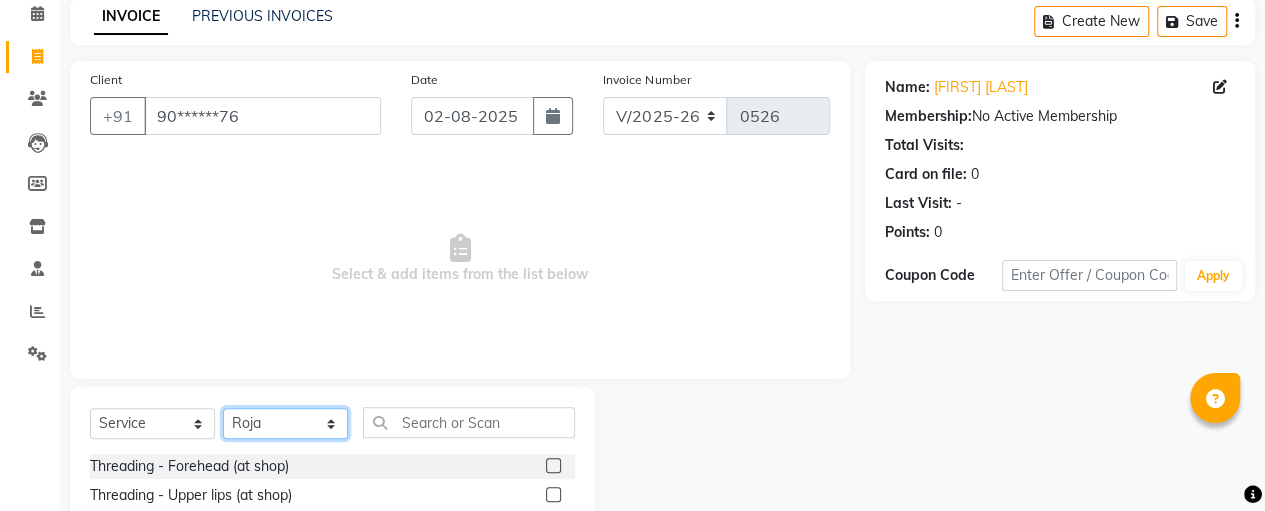 select on "[POSTAL_CODE]" 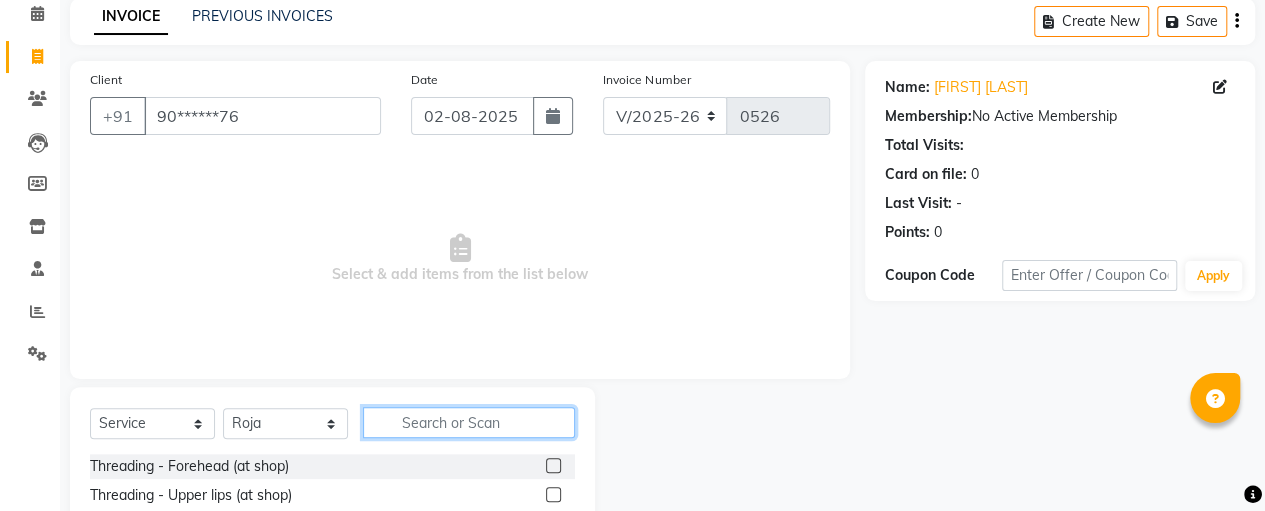 click 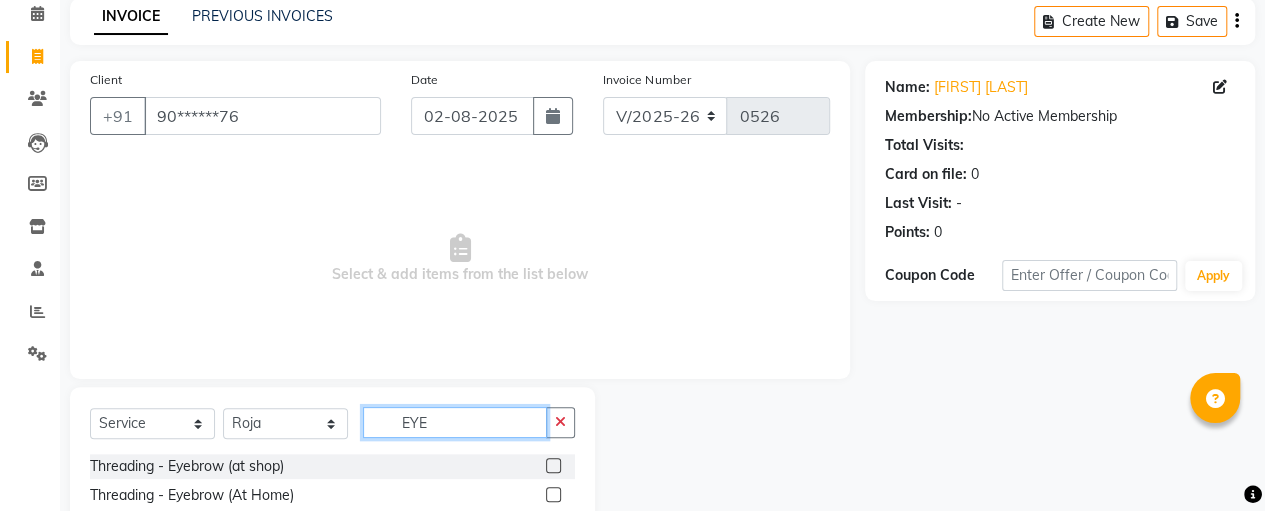 type on "EYE" 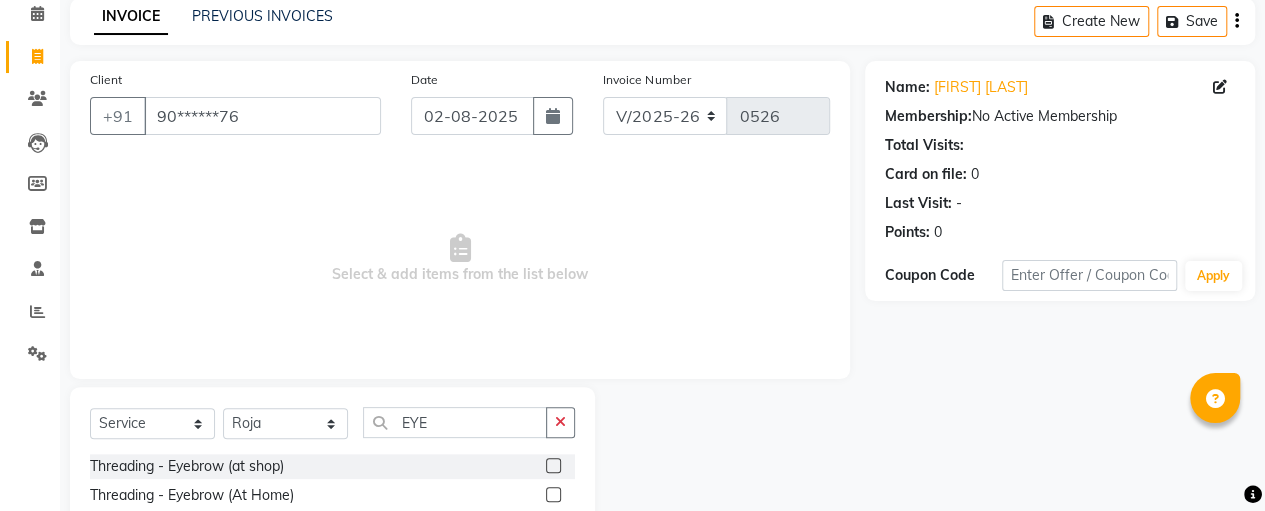 click 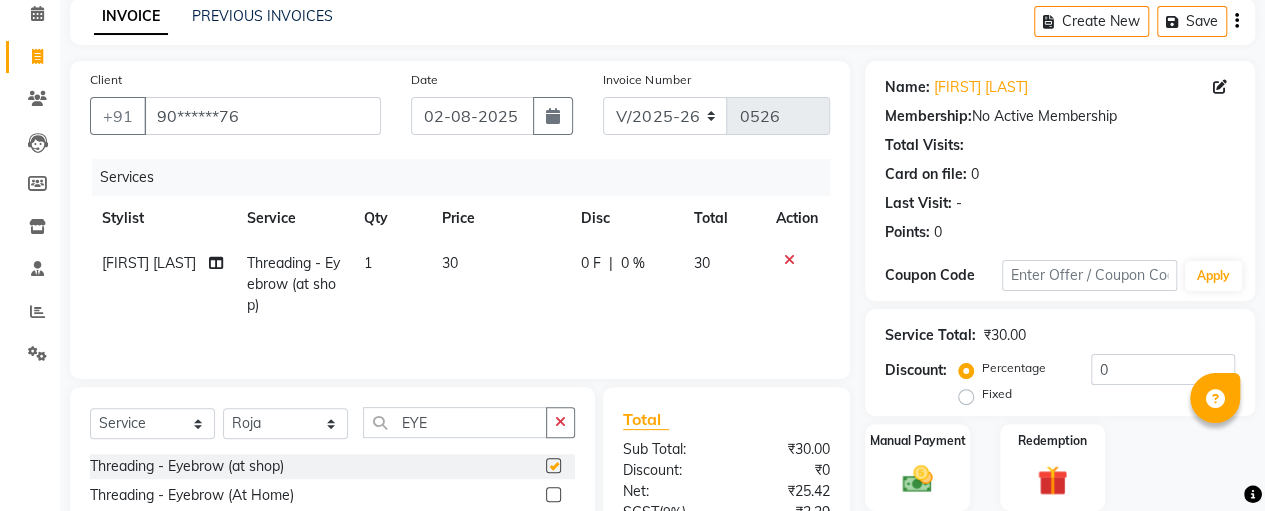 checkbox on "false" 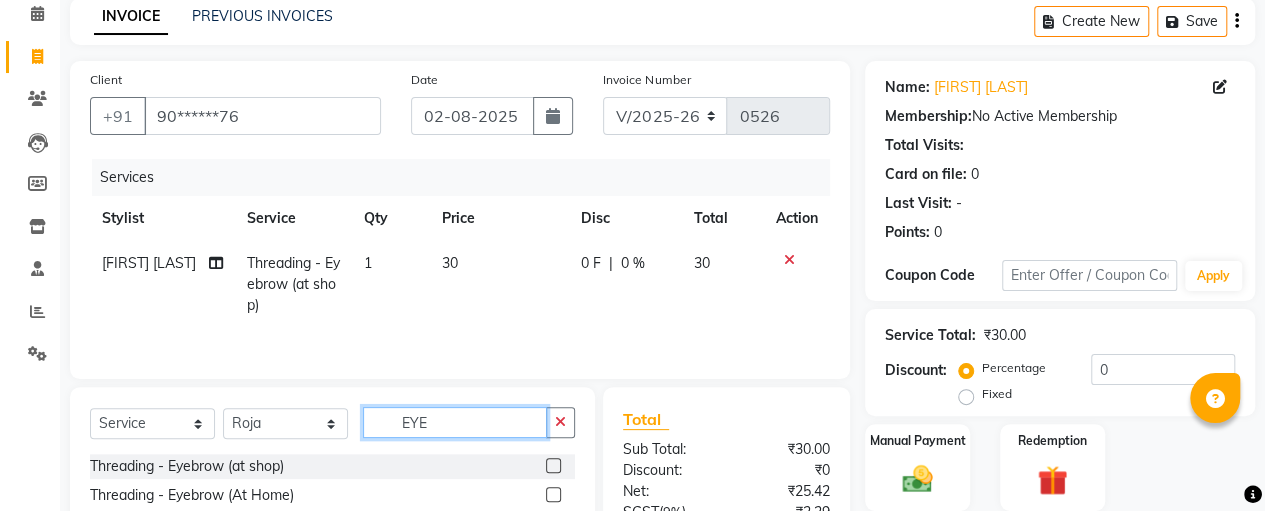 click on "EYE" 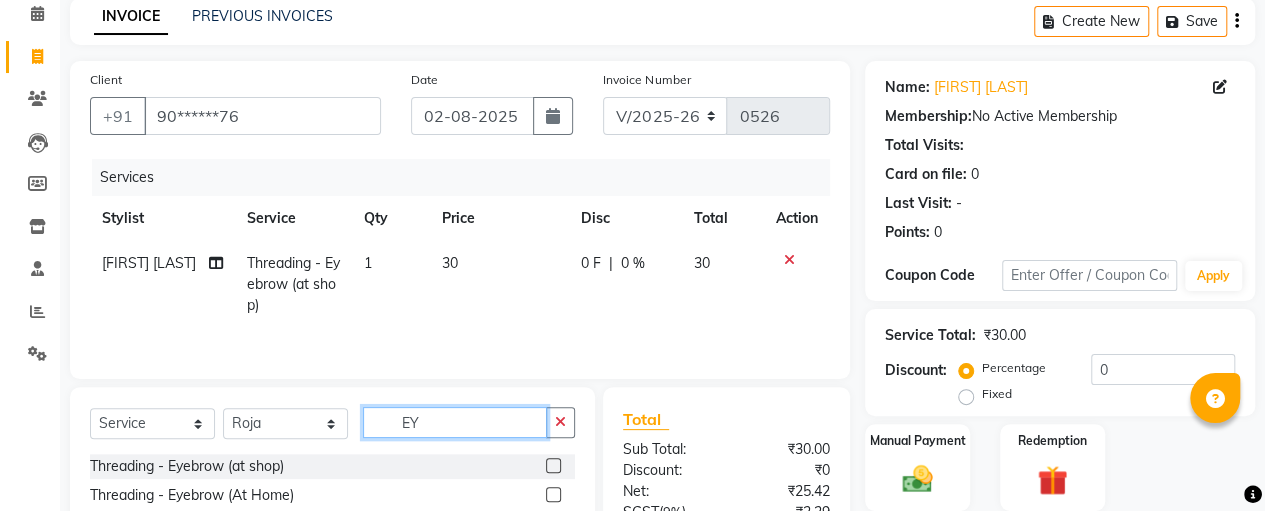 type on "E" 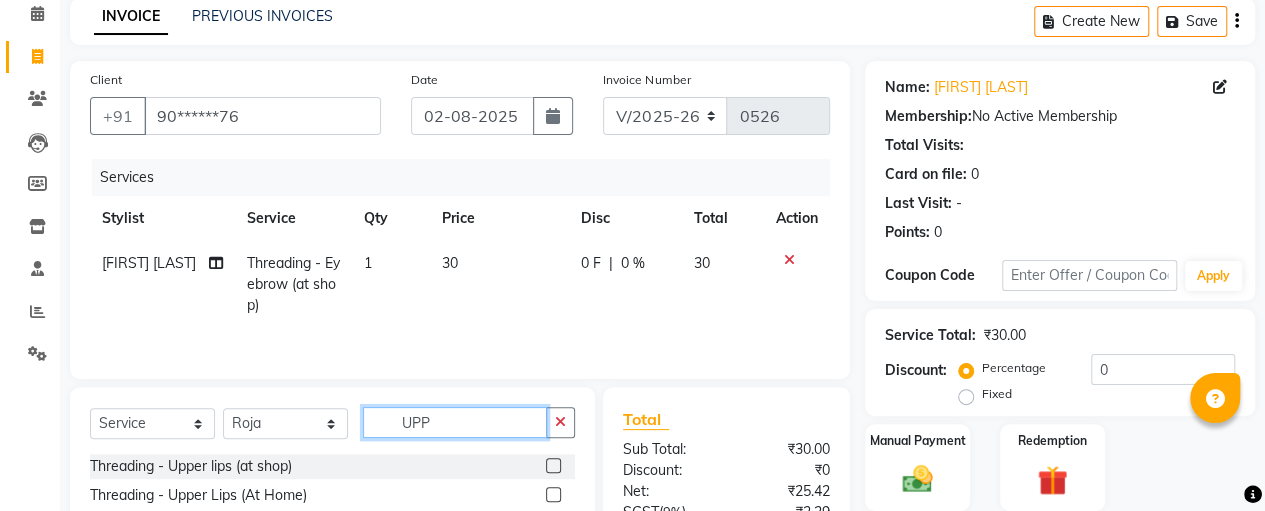 type on "UPP" 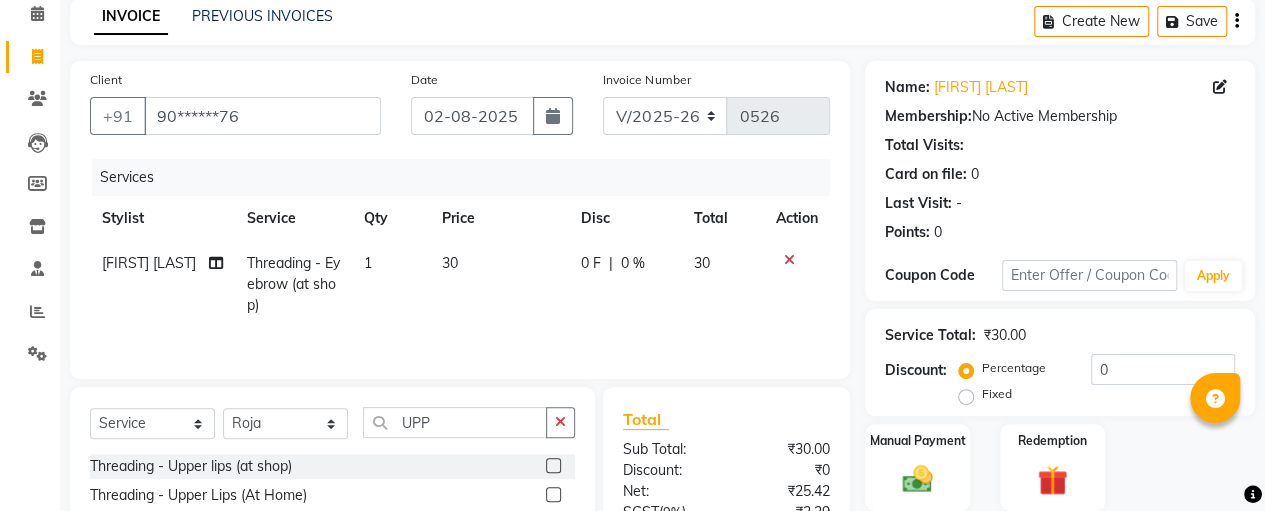 click 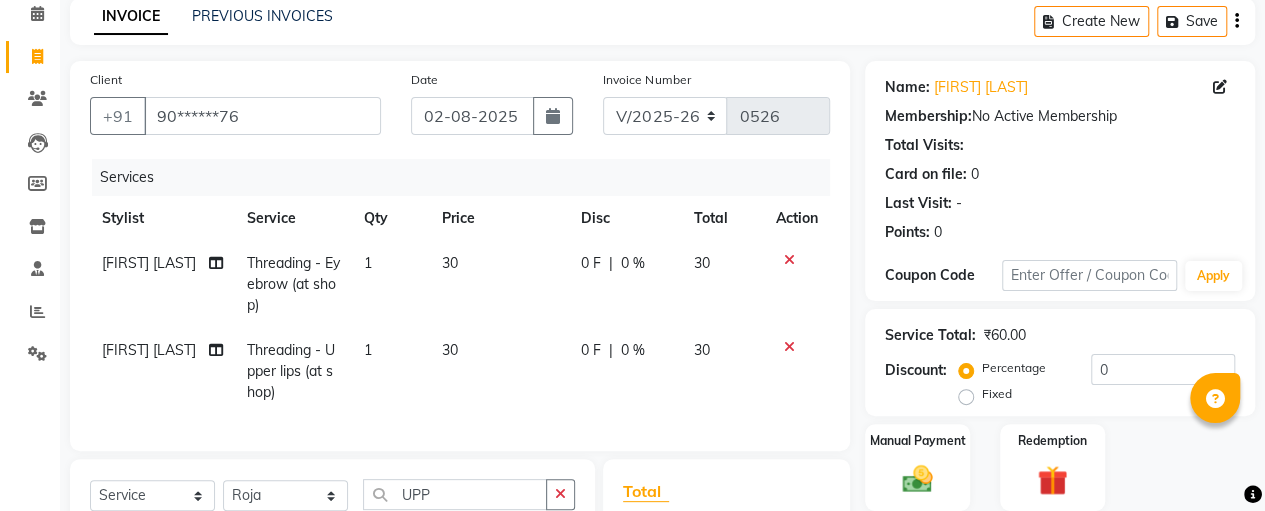 checkbox on "false" 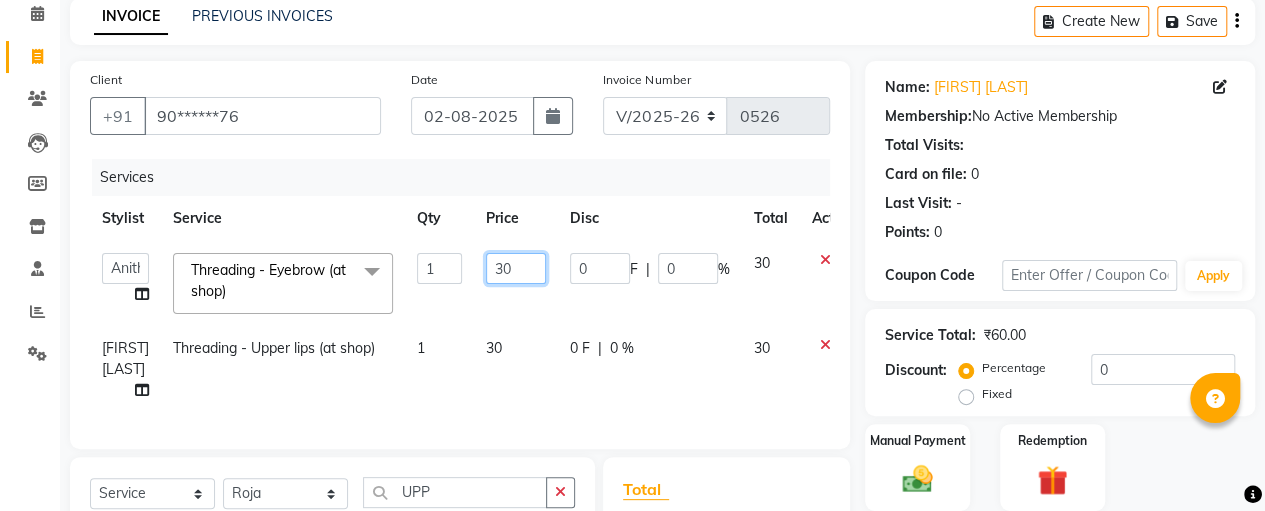 click on "30" 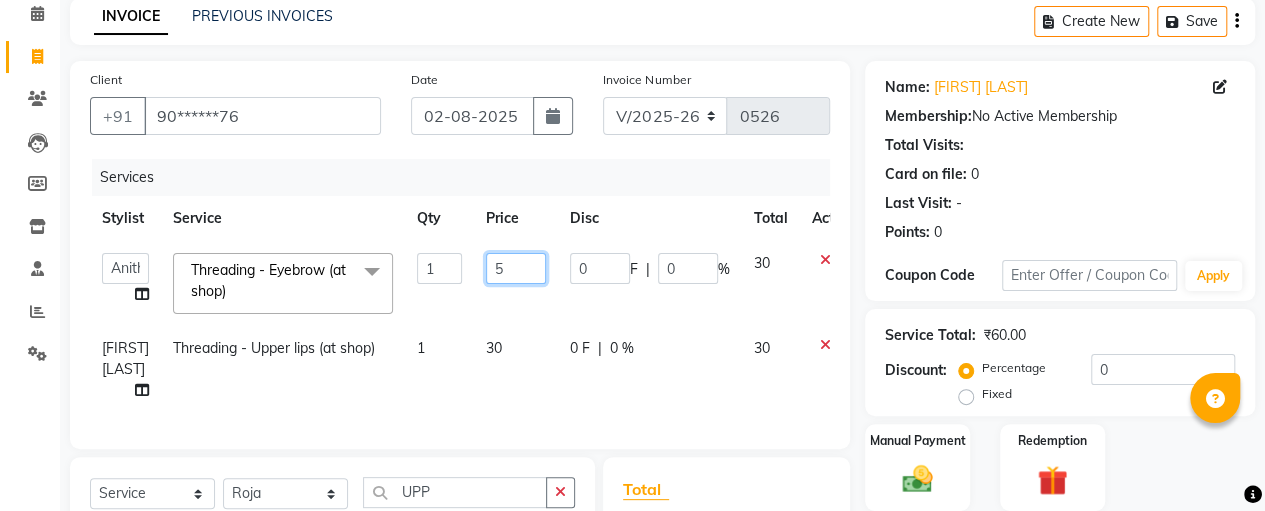 type on "50" 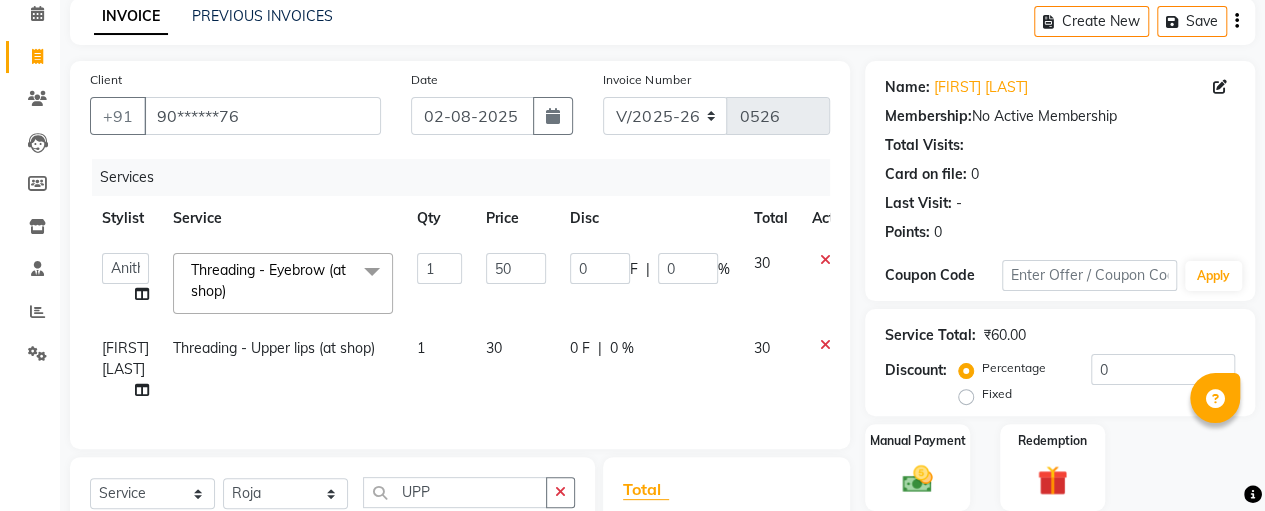 click on "30" 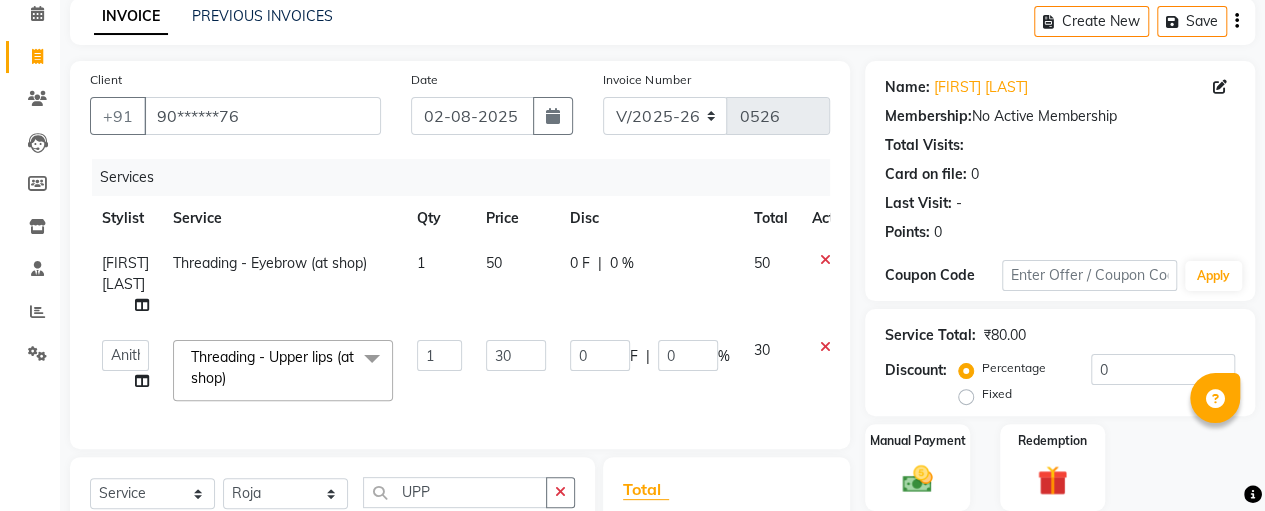 scroll, scrollTop: 0, scrollLeft: 55, axis: horizontal 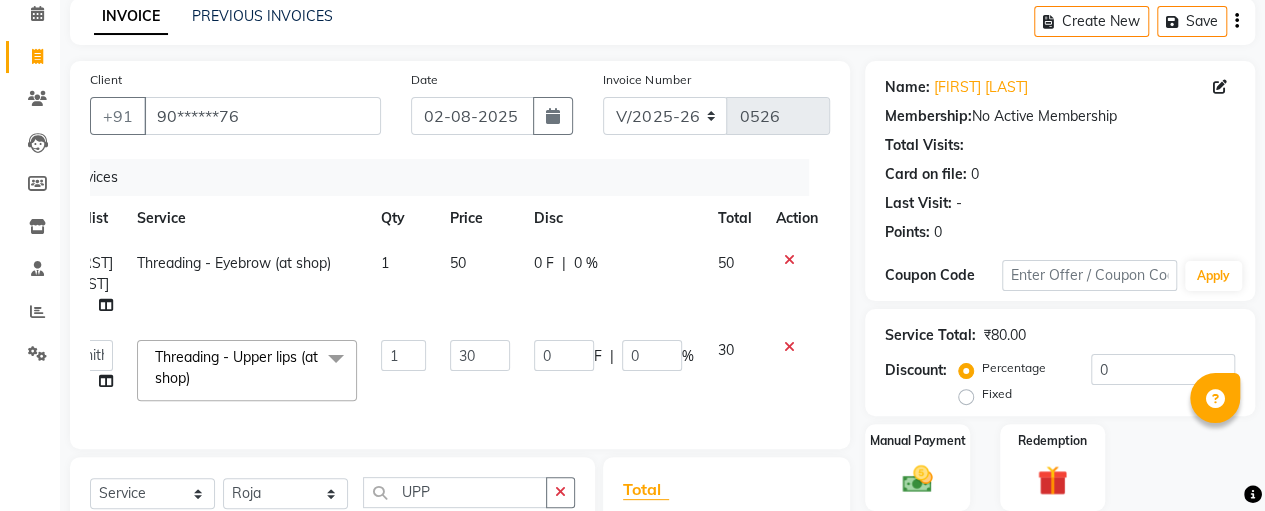 click 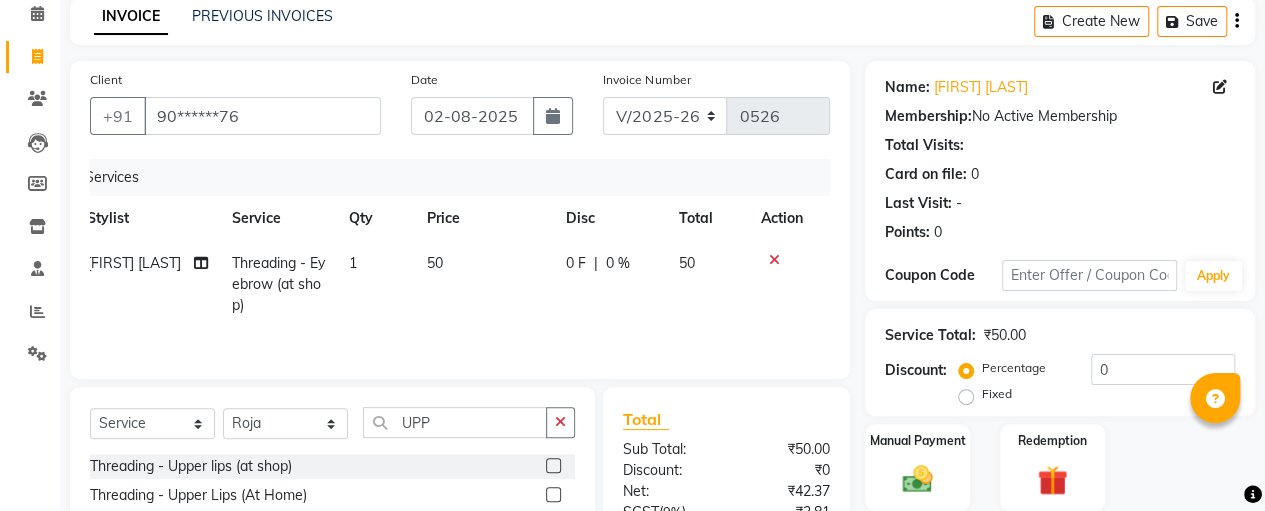 scroll, scrollTop: 0, scrollLeft: 14, axis: horizontal 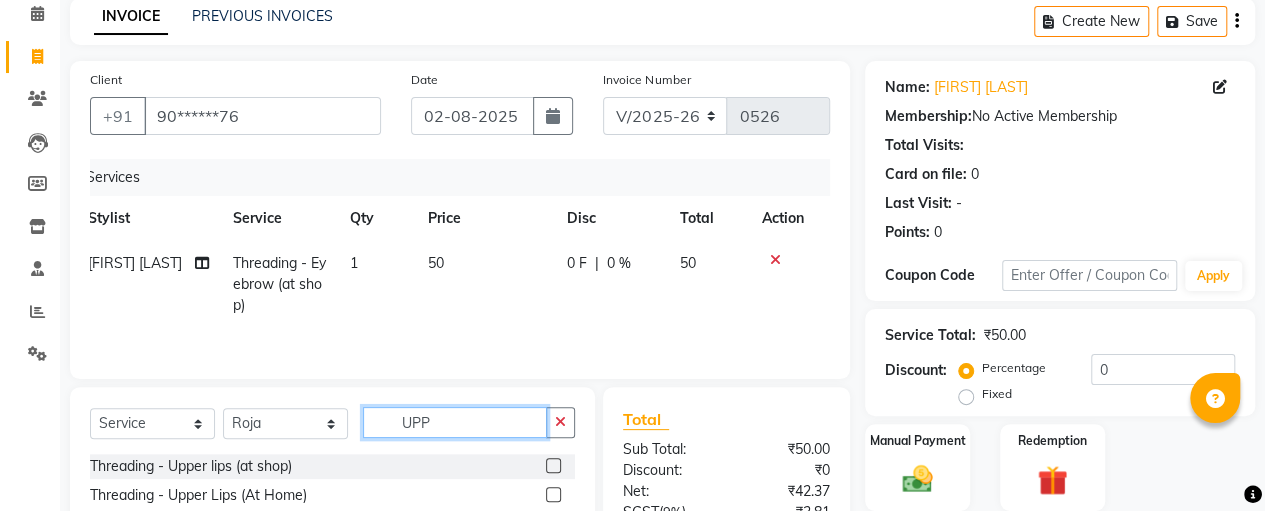 click on "UPP" 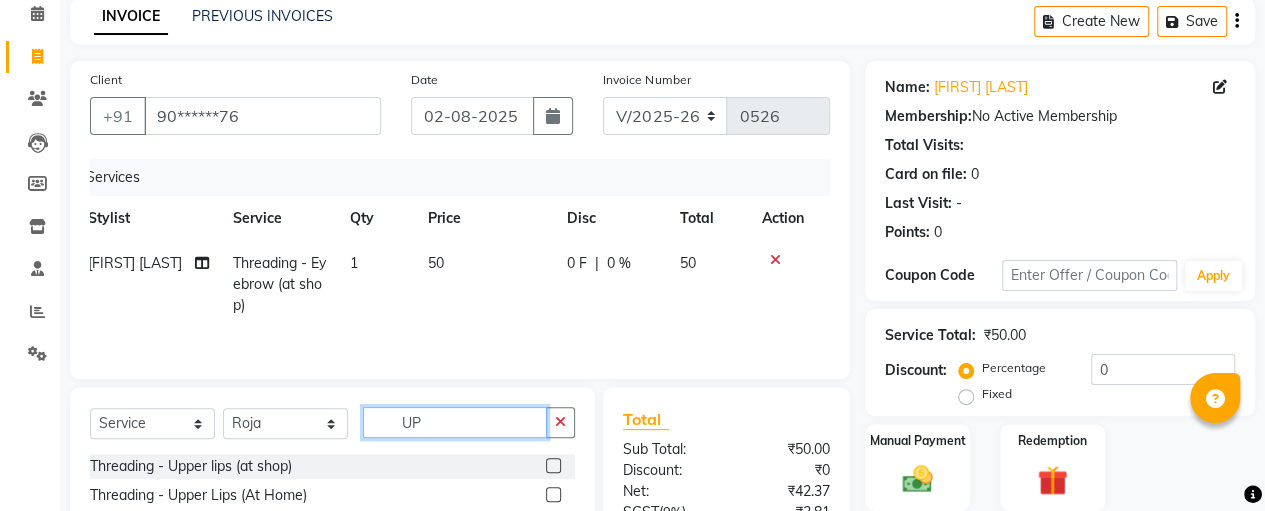 type on "U" 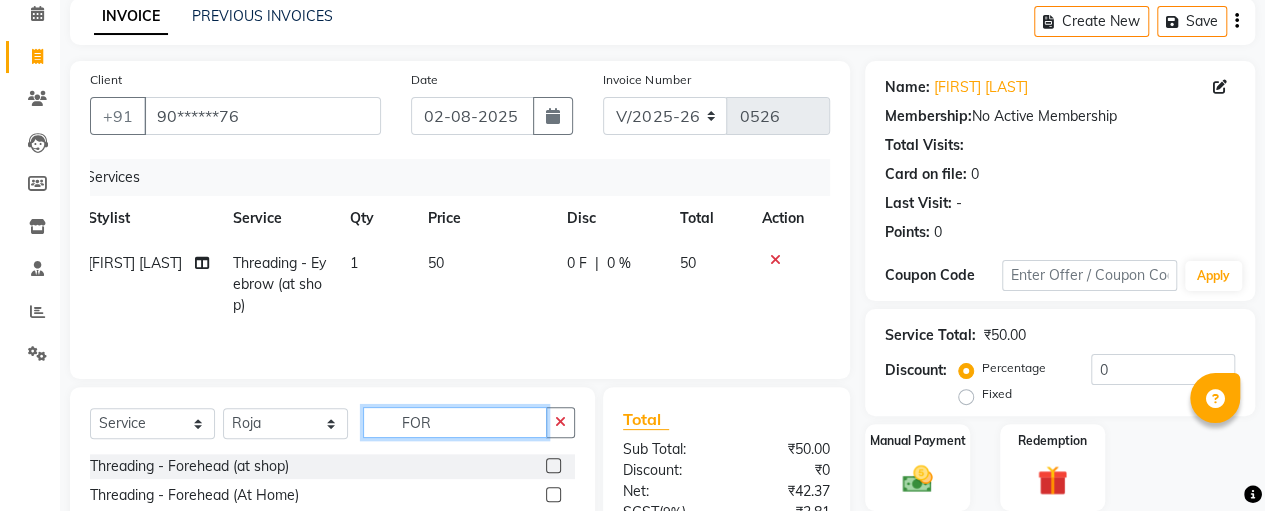 type on "FOR" 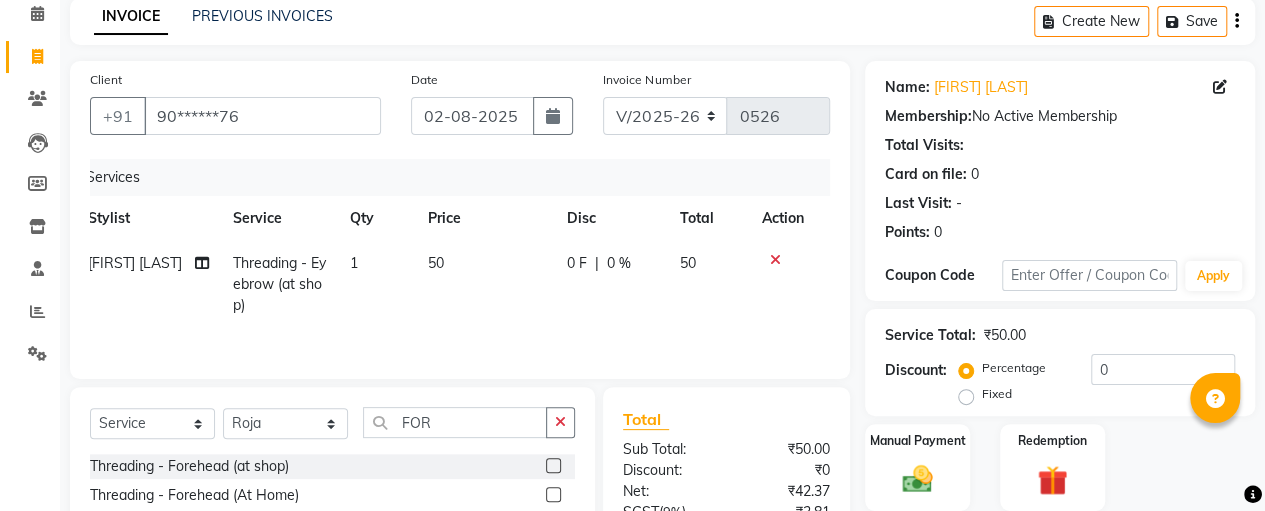 click on "Threading - Forehead (at shop)" 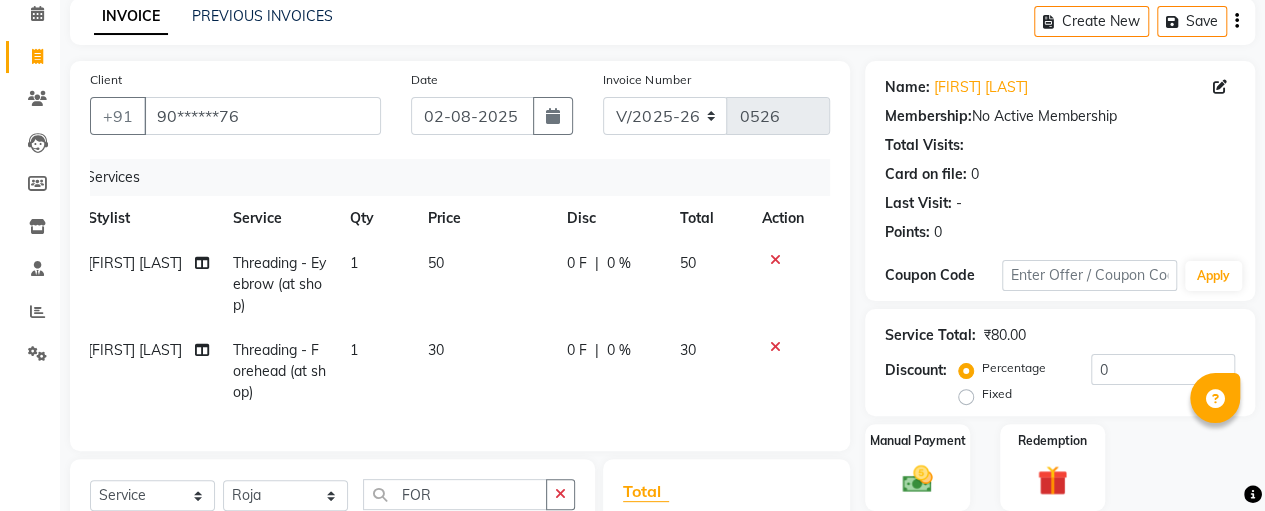 checkbox on "false" 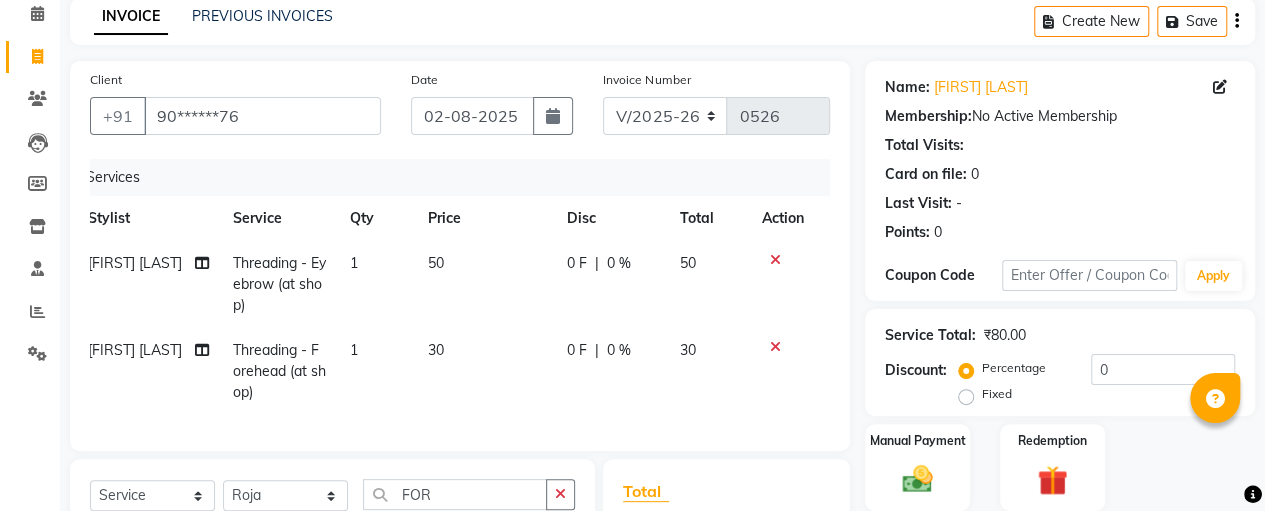click on "30" 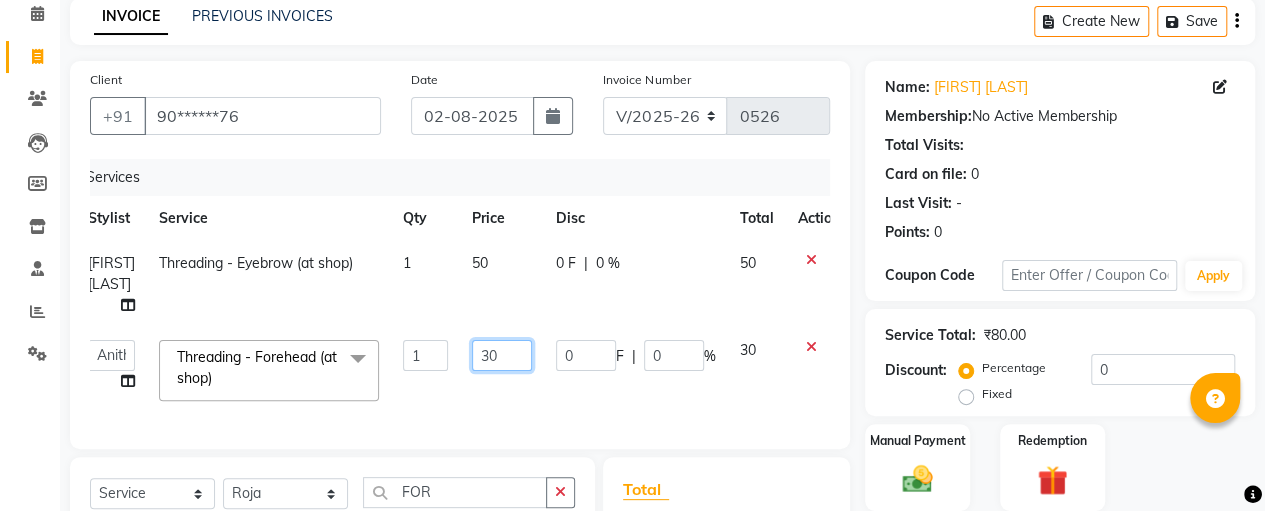 click on "30" 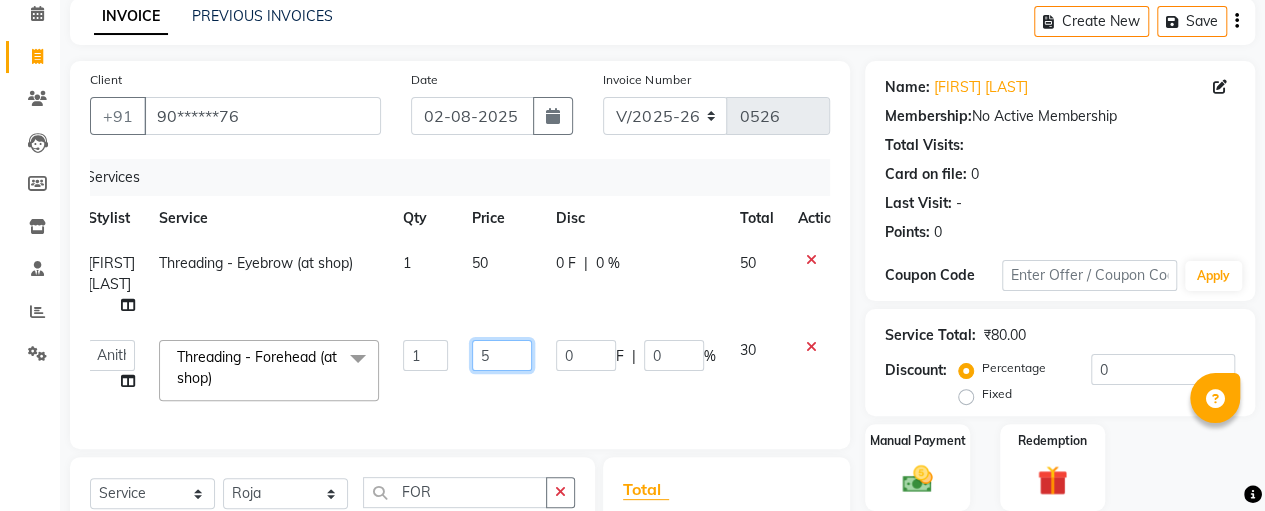 type on "50" 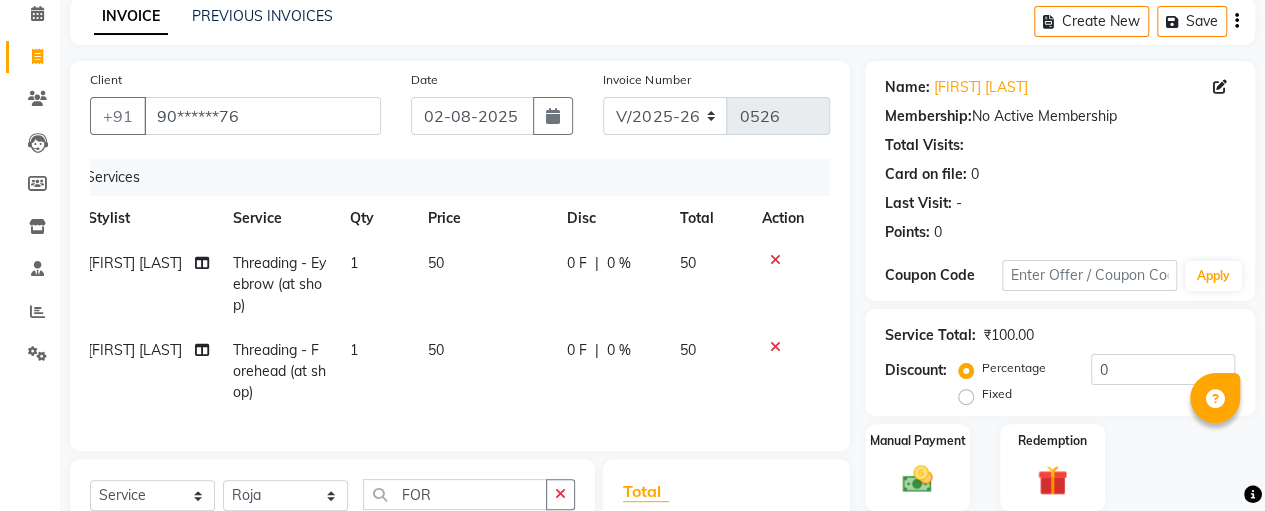 click on "[FIRST] Threading - Forehead (at shop) 1 50 0 F | 0 % 50" 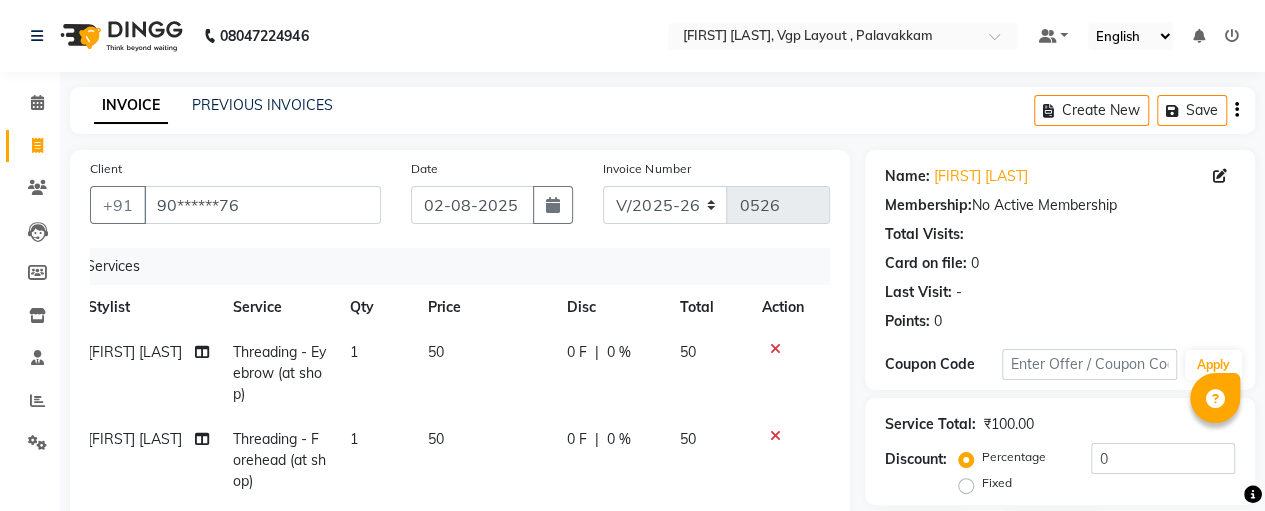 click 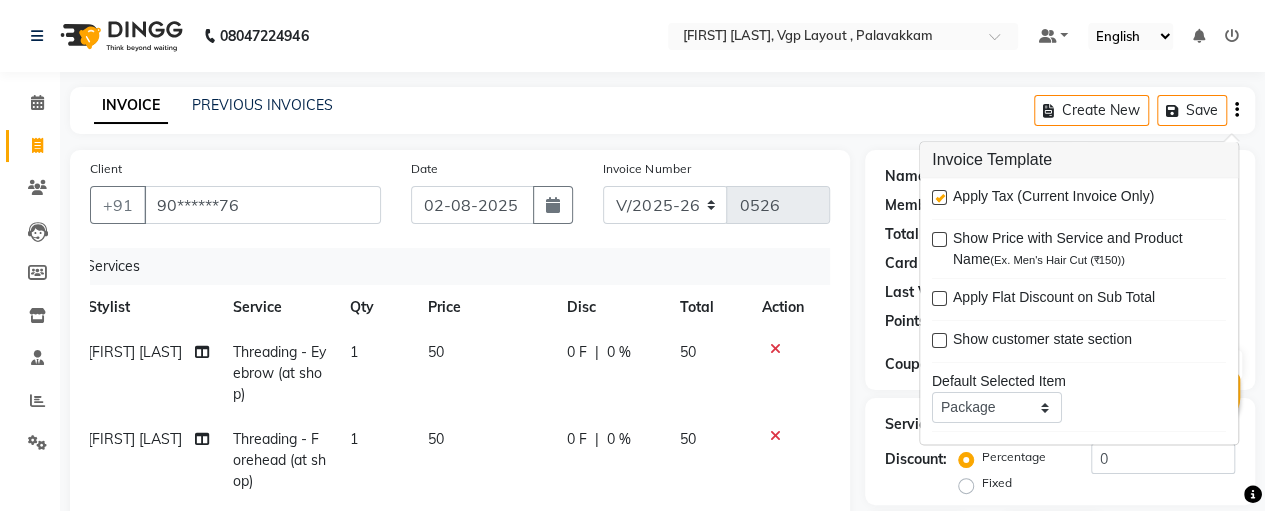 click at bounding box center (939, 198) 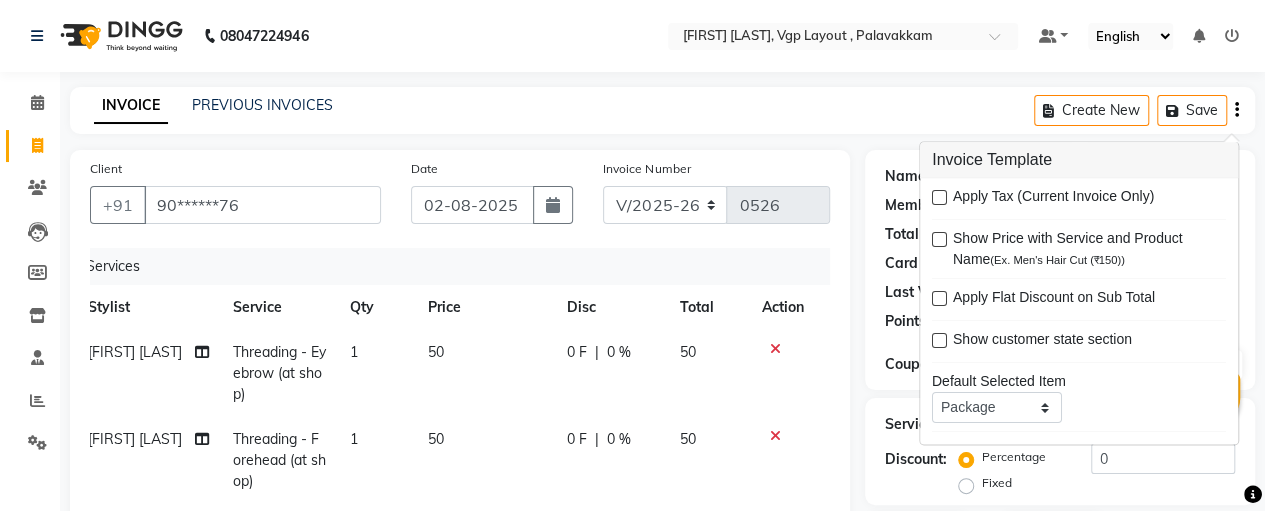 click on "Services" 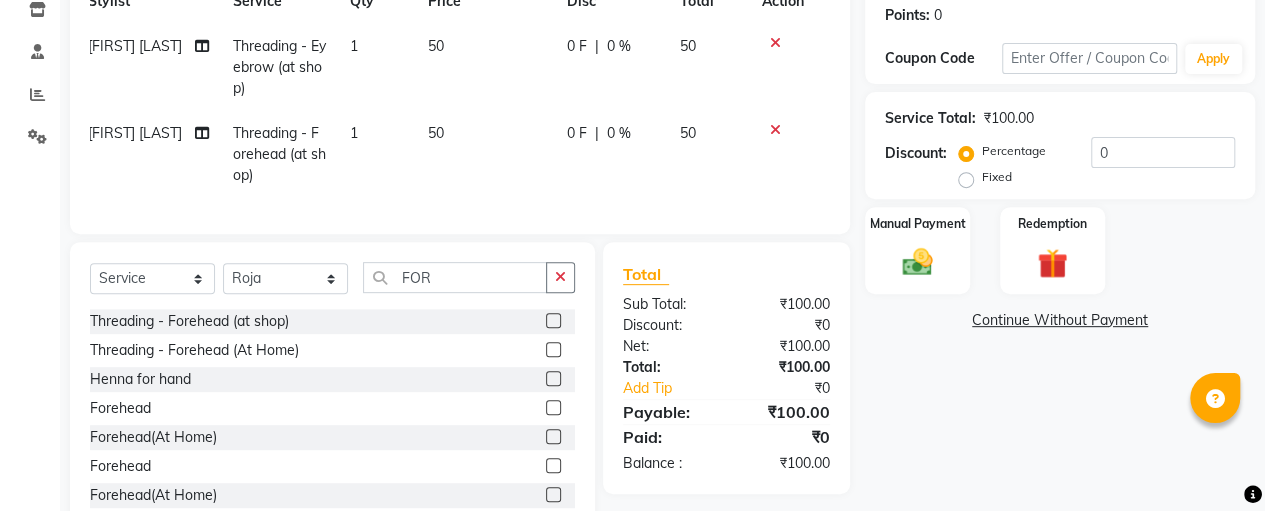 scroll, scrollTop: 376, scrollLeft: 0, axis: vertical 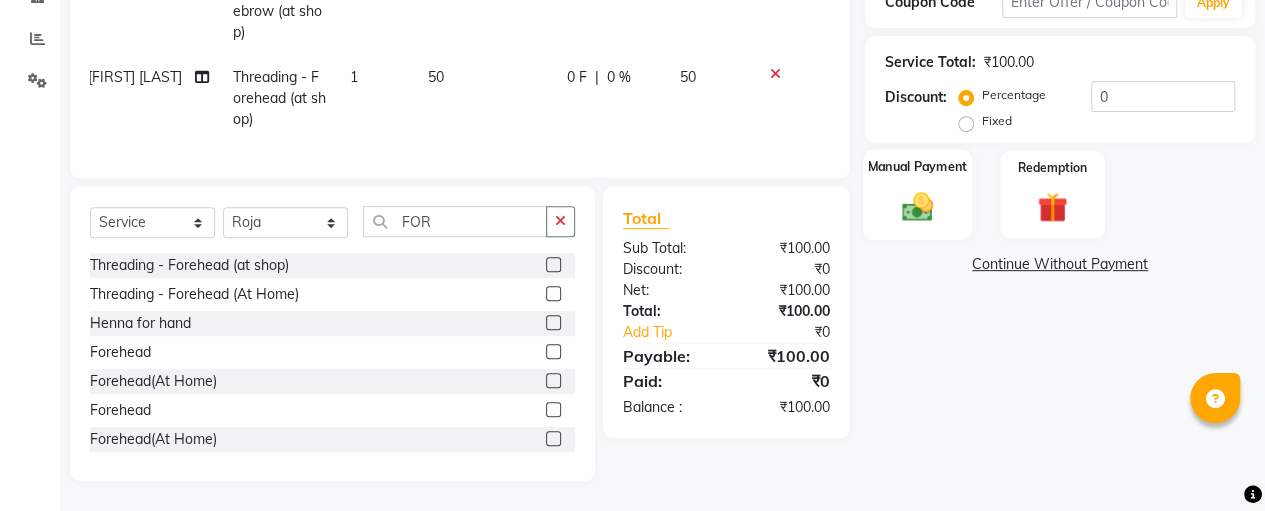 click 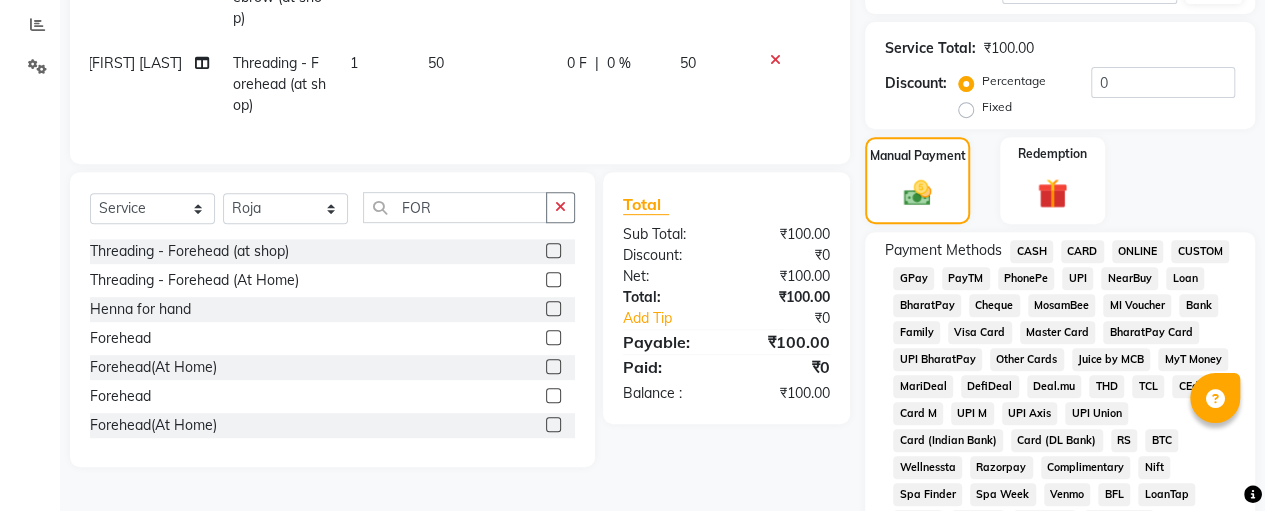 scroll, scrollTop: 968, scrollLeft: 0, axis: vertical 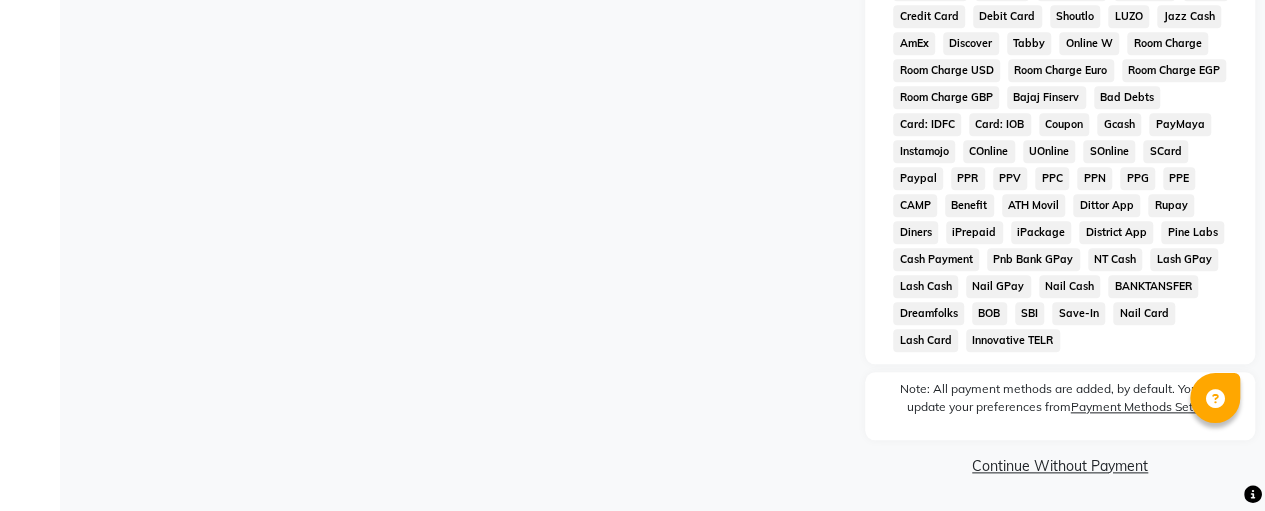 click on "Continue Without Payment" 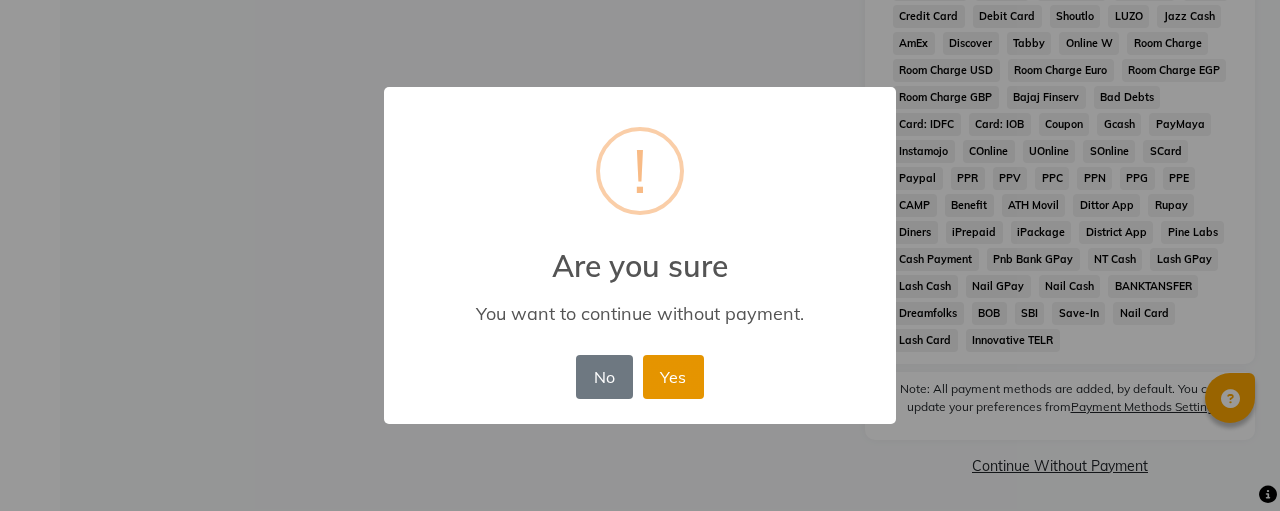 click on "Yes" at bounding box center (673, 377) 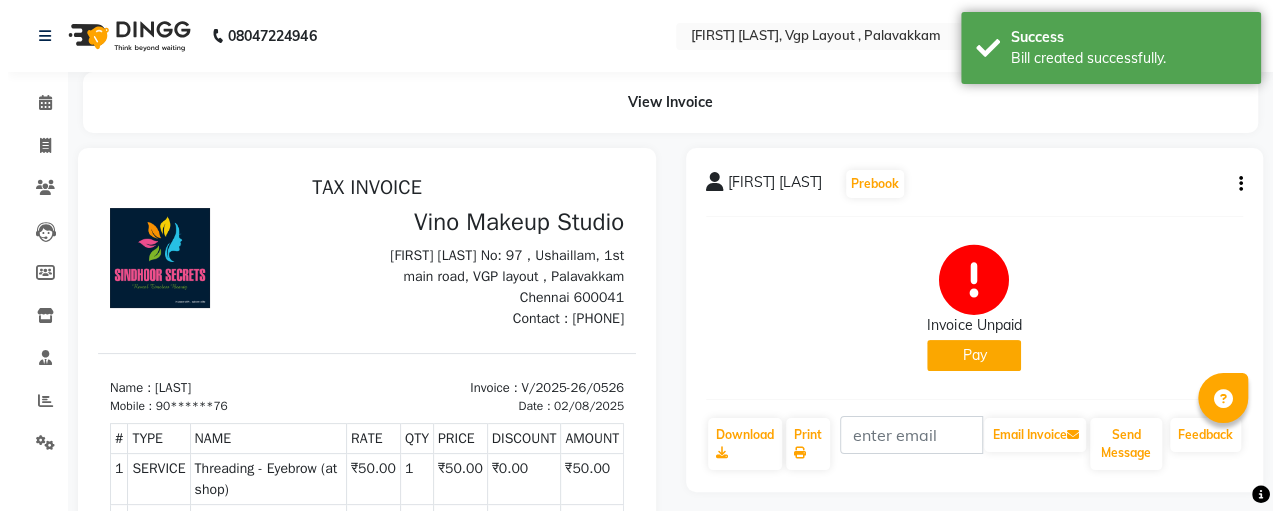 scroll, scrollTop: 0, scrollLeft: 0, axis: both 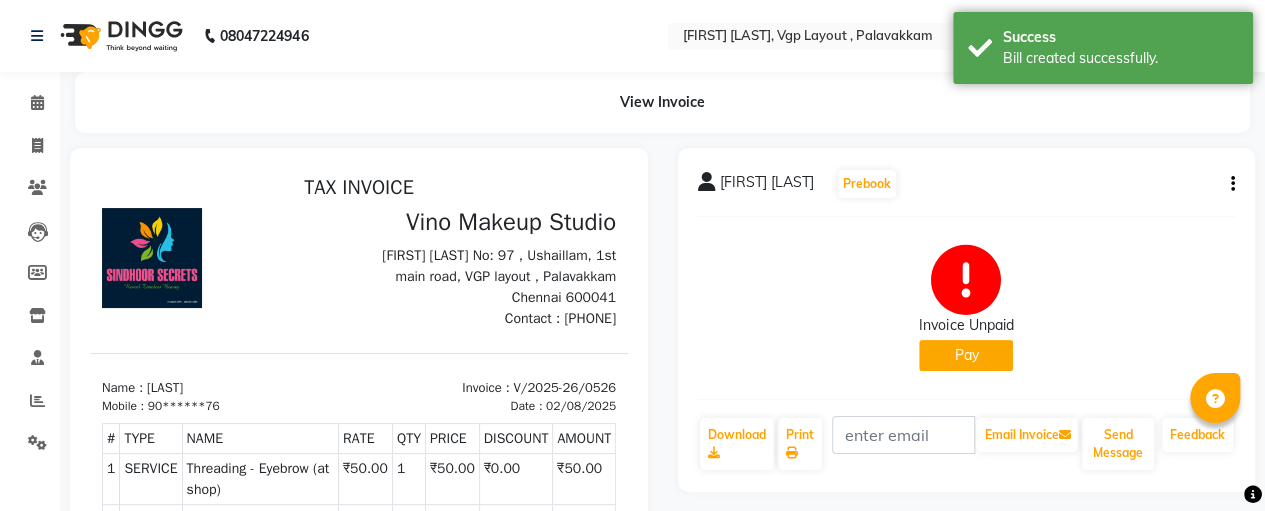 click on "Pay" 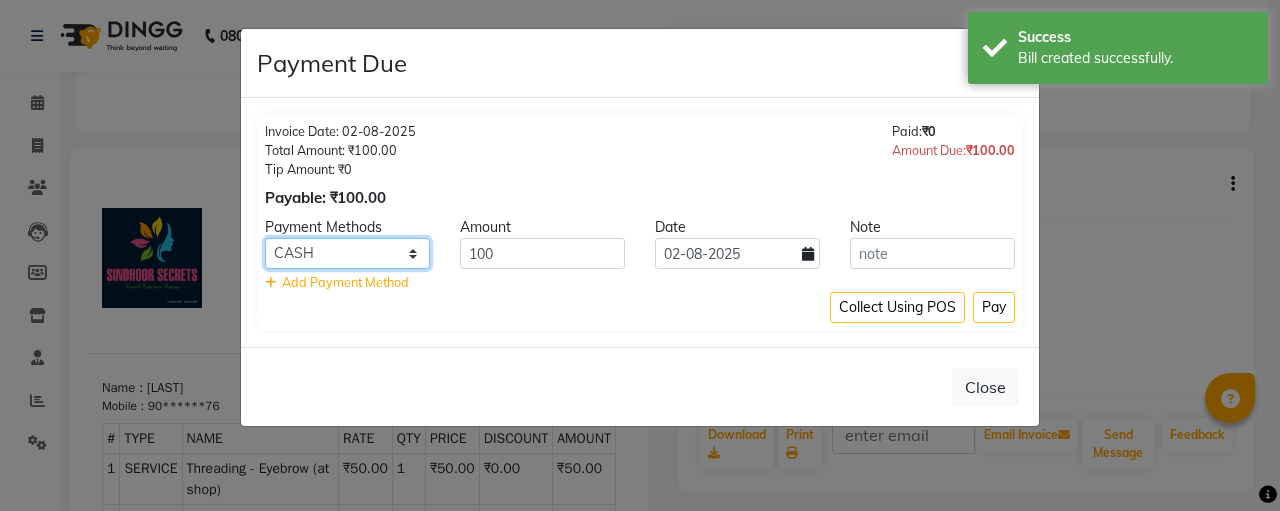 click on "CASH CARD ONLINE CUSTOM GPay PayTM PhonePe UPI NearBuy Loan BharatPay Cheque MosamBee MI Voucher Bank Family Visa Card Master Card BharatPay Card UPI BharatPay Other Cards Juice by MCB MyT Money MariDeal DefiDeal Deal.mu THD TCL CEdge Card M UPI M UPI Axis UPI Union Card (Indian Bank) Card (DL Bank) RS BTC Wellnessta Razorpay Complimentary Nift Spa Finder Spa Week Venmo BFL LoanTap SaveIN GMoney ATH Movil On Account Chamber Gift Card Trade Comp Donation Card on File Envision BRAC Card City Card bKash Credit Card Debit Card Shoutlo LUZO Jazz Cash AmEx Discover Tabby Online W Room Charge Room Charge USD Room Charge Euro Room Charge EGP Room Charge GBP Bajaj Finserv Bad Debts Card: IDFC Card: IOB Coupon Gcash PayMaya Instamojo COnline UOnline SOnline SCard Paypal PPR PPV PPC PPN PPG PPE CAMP Benefit ATH Movil Dittor App Rupay Diners iPrepaid iPackage District App Pine Labs Cash Payment Pnb Bank GPay NT Cash Lash GPay Lash Cash Nail GPay Nail Cash BANKTANSFER Dreamfolks BOB SBI Save-In Nail Card Lash Card" 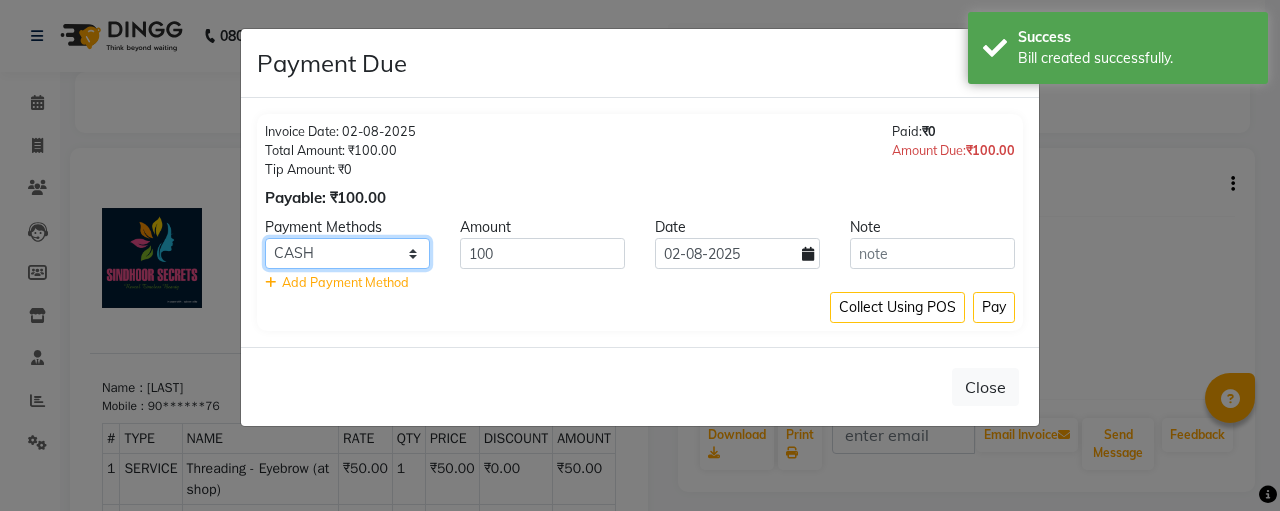 click on "CASH CARD ONLINE CUSTOM GPay PayTM PhonePe UPI NearBuy Loan BharatPay Cheque MosamBee MI Voucher Bank Family Visa Card Master Card BharatPay Card UPI BharatPay Other Cards Juice by MCB MyT Money MariDeal DefiDeal Deal.mu THD TCL CEdge Card M UPI M UPI Axis UPI Union Card (Indian Bank) Card (DL Bank) RS BTC Wellnessta Razorpay Complimentary Nift Spa Finder Spa Week Venmo BFL LoanTap SaveIN GMoney ATH Movil On Account Chamber Gift Card Trade Comp Donation Card on File Envision BRAC Card City Card bKash Credit Card Debit Card Shoutlo LUZO Jazz Cash AmEx Discover Tabby Online W Room Charge Room Charge USD Room Charge Euro Room Charge EGP Room Charge GBP Bajaj Finserv Bad Debts Card: IDFC Card: IOB Coupon Gcash PayMaya Instamojo COnline UOnline SOnline SCard Paypal PPR PPV PPC PPN PPG PPE CAMP Benefit ATH Movil Dittor App Rupay Diners iPrepaid iPackage District App Pine Labs Cash Payment Pnb Bank GPay NT Cash Lash GPay Lash Cash Nail GPay Nail Cash BANKTANSFER Dreamfolks BOB SBI Save-In Nail Card Lash Card" 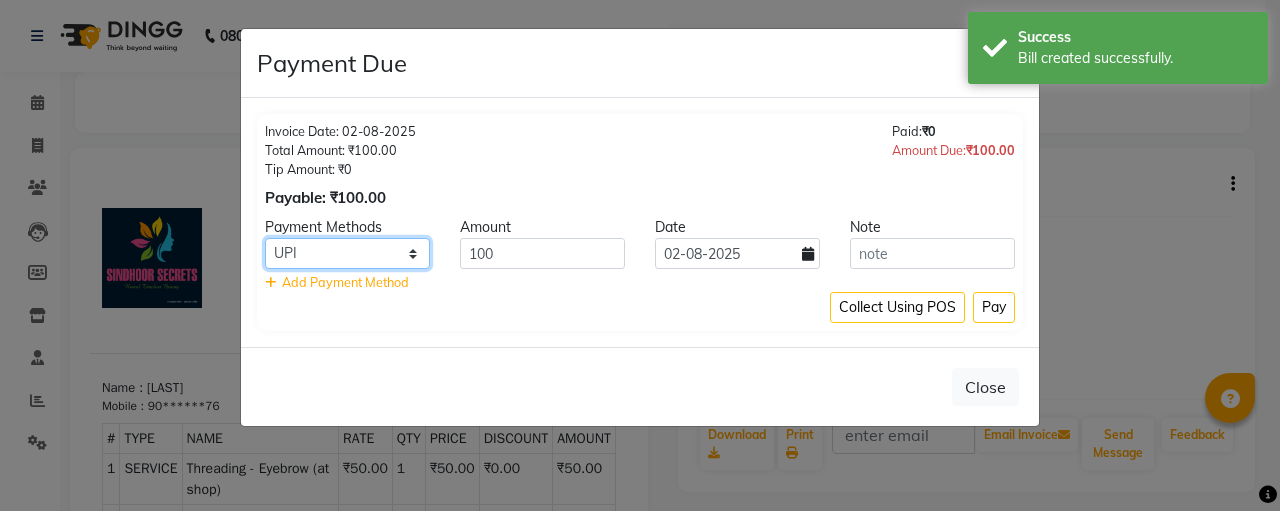 click on "CASH CARD ONLINE CUSTOM GPay PayTM PhonePe UPI NearBuy Loan BharatPay Cheque MosamBee MI Voucher Bank Family Visa Card Master Card BharatPay Card UPI BharatPay Other Cards Juice by MCB MyT Money MariDeal DefiDeal Deal.mu THD TCL CEdge Card M UPI M UPI Axis UPI Union Card (Indian Bank) Card (DL Bank) RS BTC Wellnessta Razorpay Complimentary Nift Spa Finder Spa Week Venmo BFL LoanTap SaveIN GMoney ATH Movil On Account Chamber Gift Card Trade Comp Donation Card on File Envision BRAC Card City Card bKash Credit Card Debit Card Shoutlo LUZO Jazz Cash AmEx Discover Tabby Online W Room Charge Room Charge USD Room Charge Euro Room Charge EGP Room Charge GBP Bajaj Finserv Bad Debts Card: IDFC Card: IOB Coupon Gcash PayMaya Instamojo COnline UOnline SOnline SCard Paypal PPR PPV PPC PPN PPG PPE CAMP Benefit ATH Movil Dittor App Rupay Diners iPrepaid iPackage District App Pine Labs Cash Payment Pnb Bank GPay NT Cash Lash GPay Lash Cash Nail GPay Nail Cash BANKTANSFER Dreamfolks BOB SBI Save-In Nail Card Lash Card" 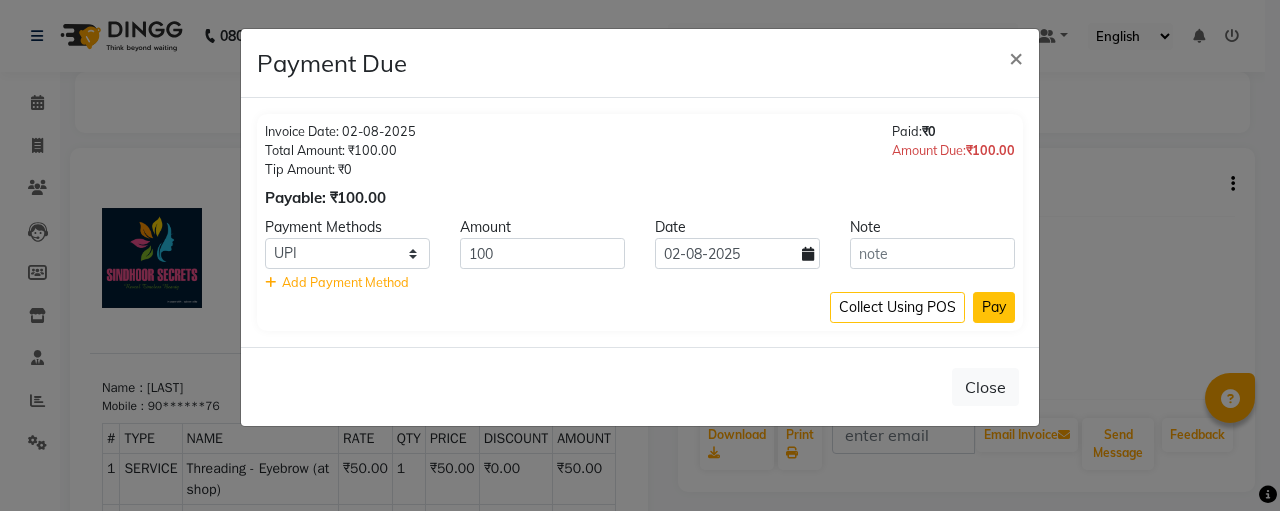 click on "Pay" 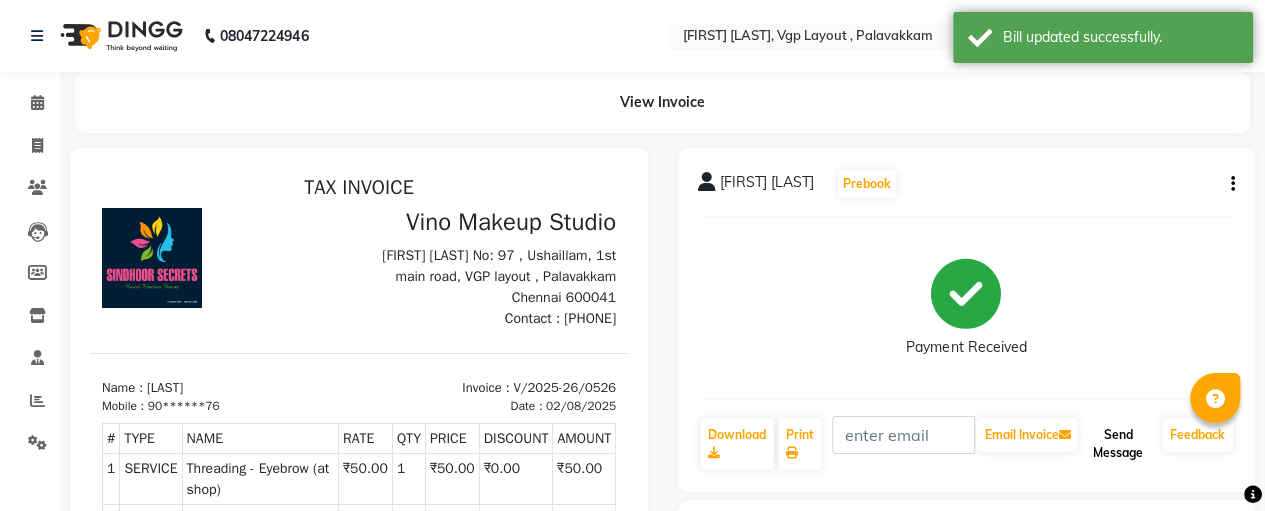 click on "Send Message" 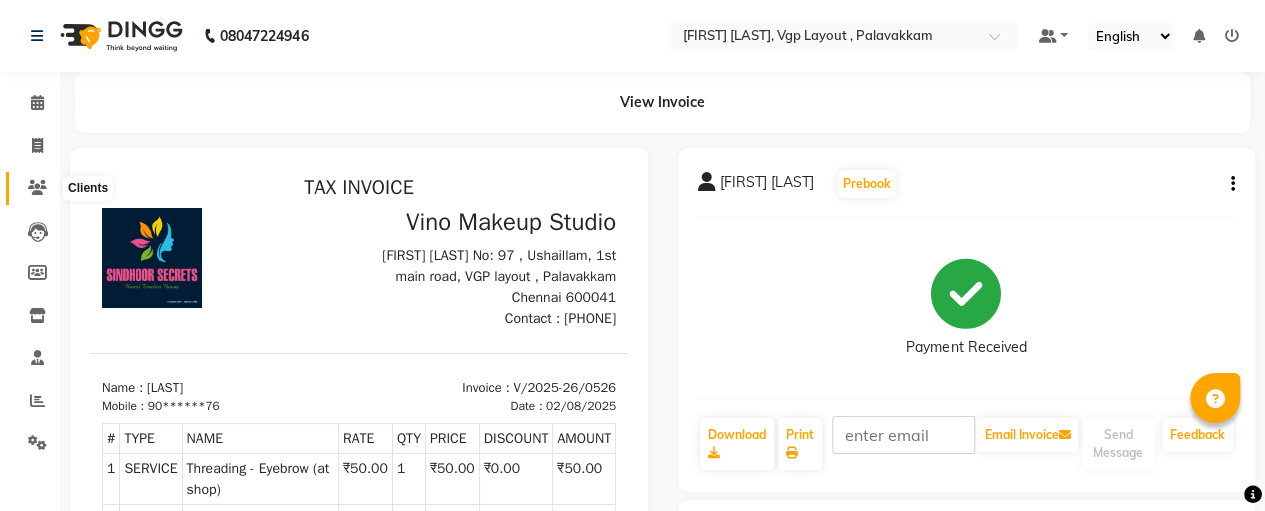 click 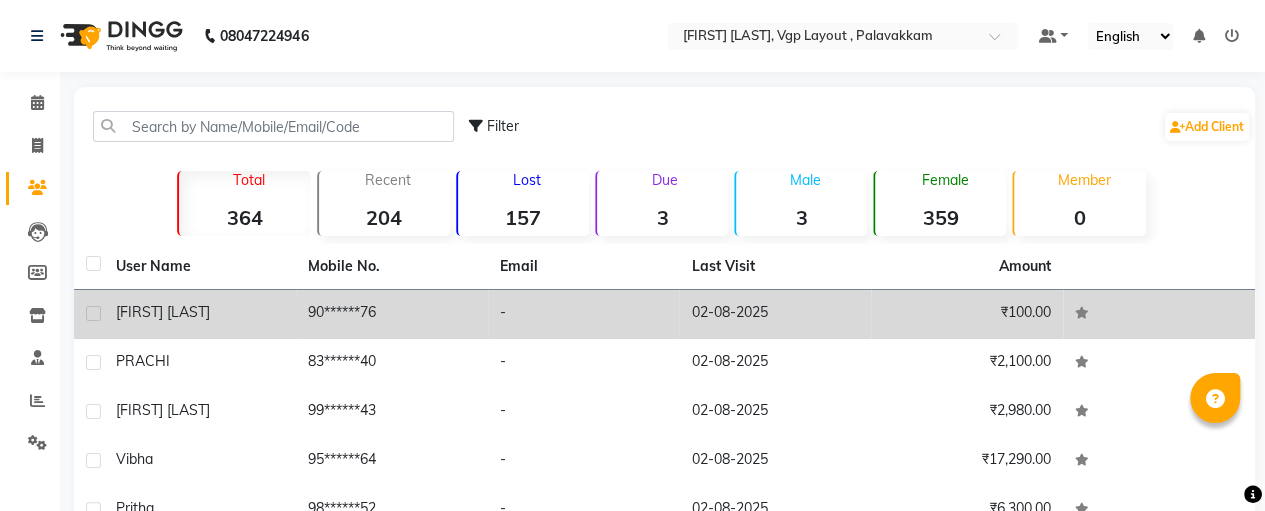 click on "[FIRST] [LAST]" 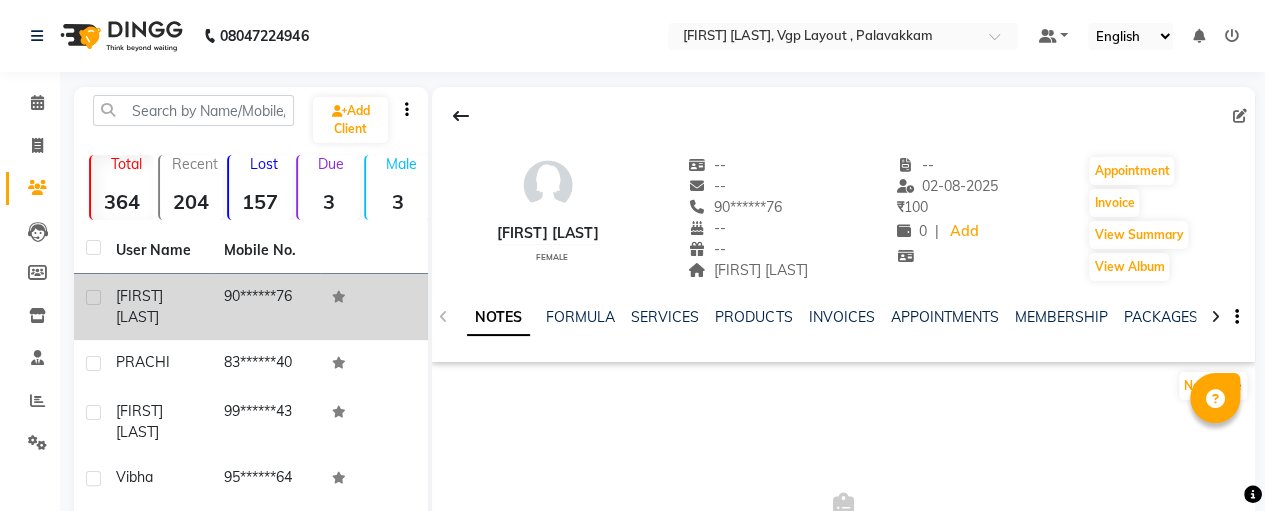 click on "[FIRST] [LAST]" 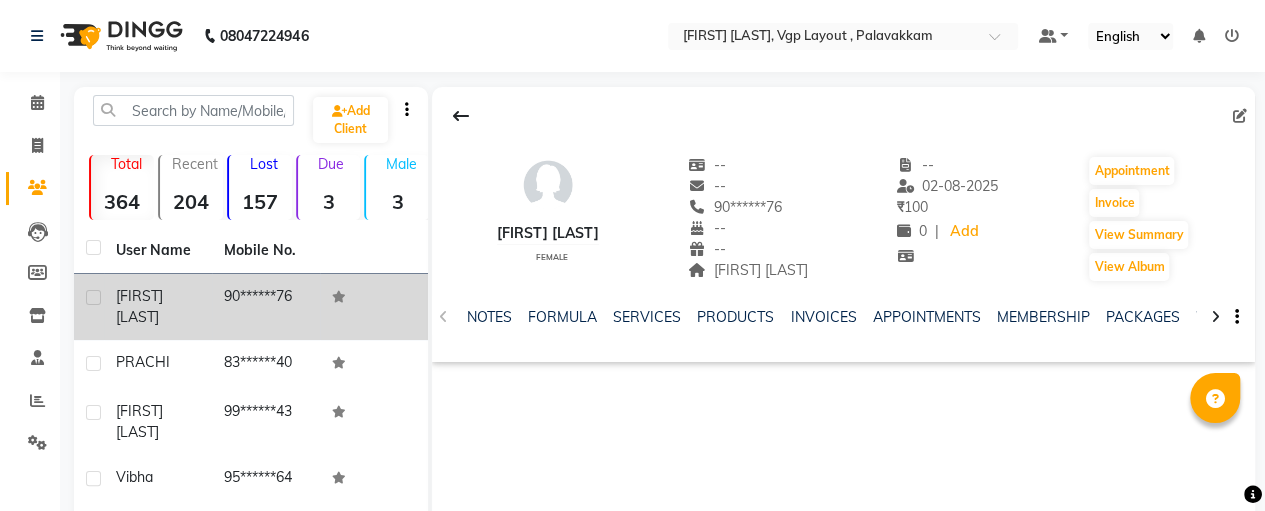 click 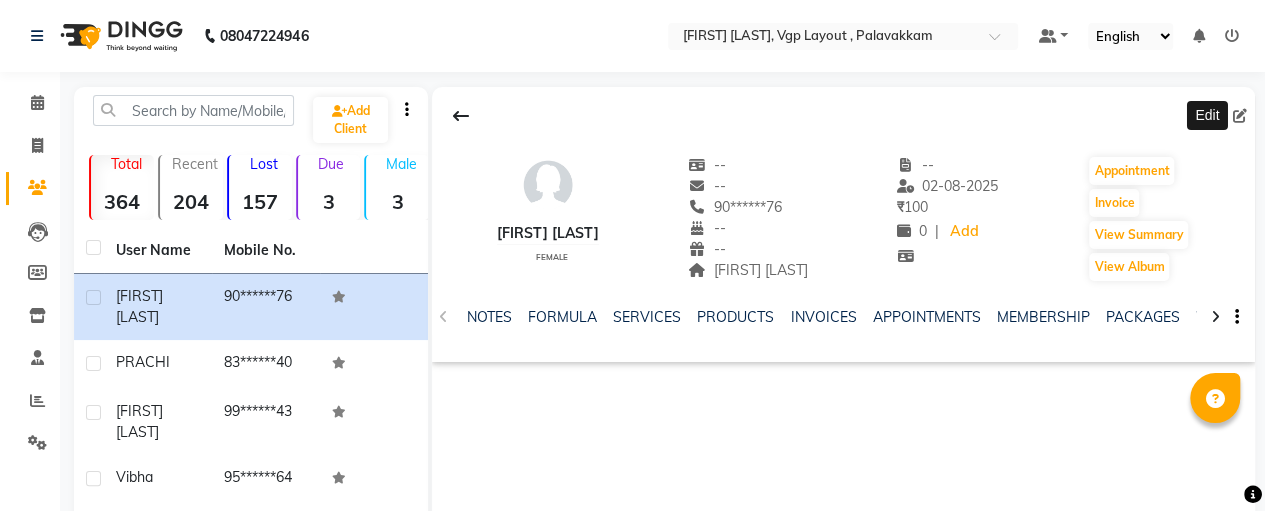 click 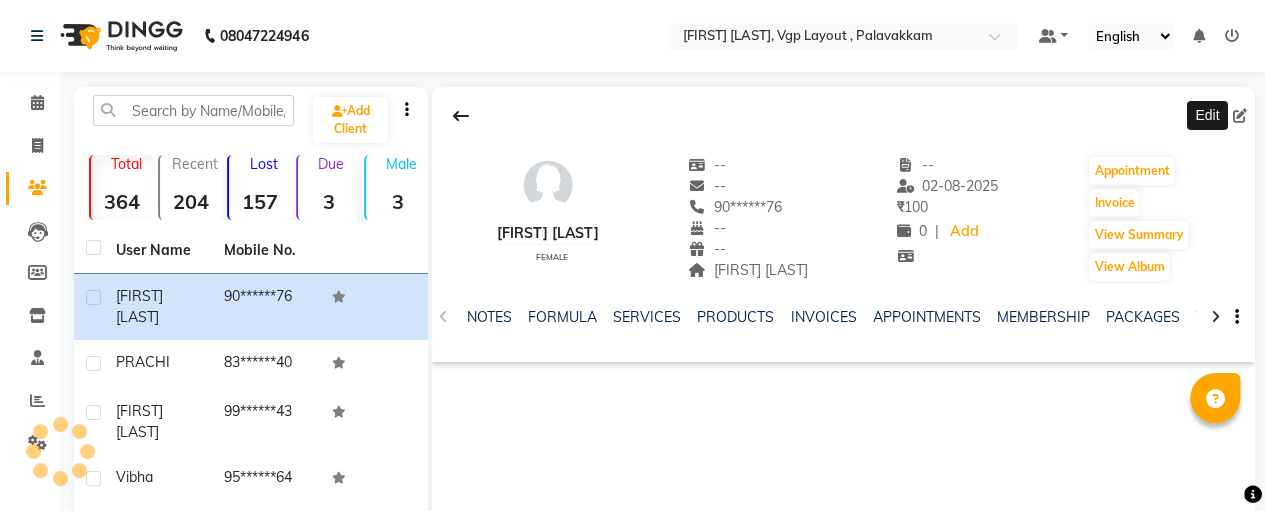 select on "female" 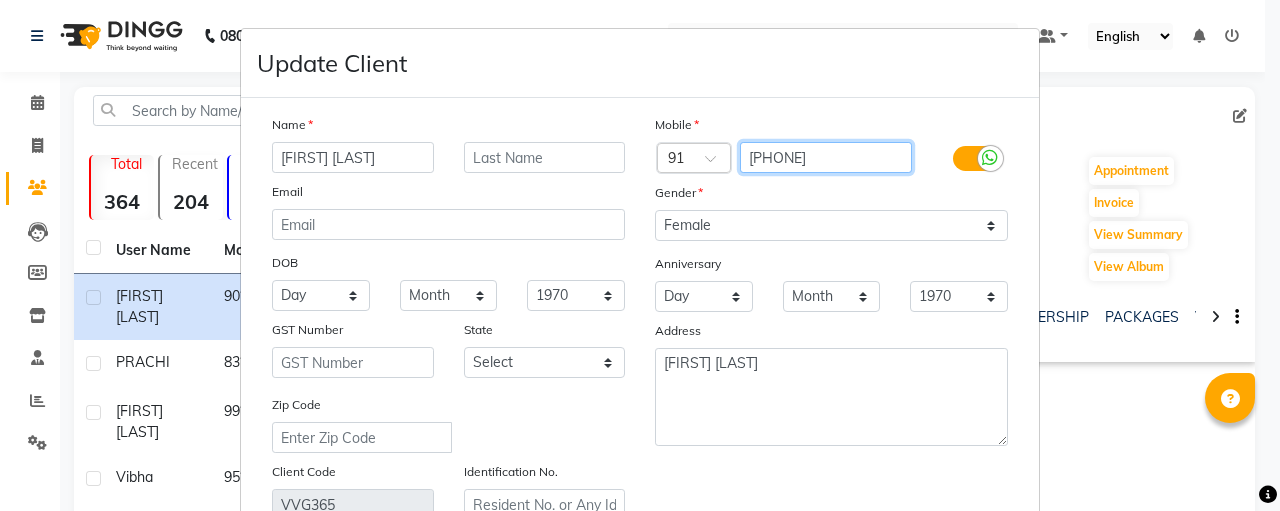 drag, startPoint x: 843, startPoint y: 160, endPoint x: 735, endPoint y: 157, distance: 108.04166 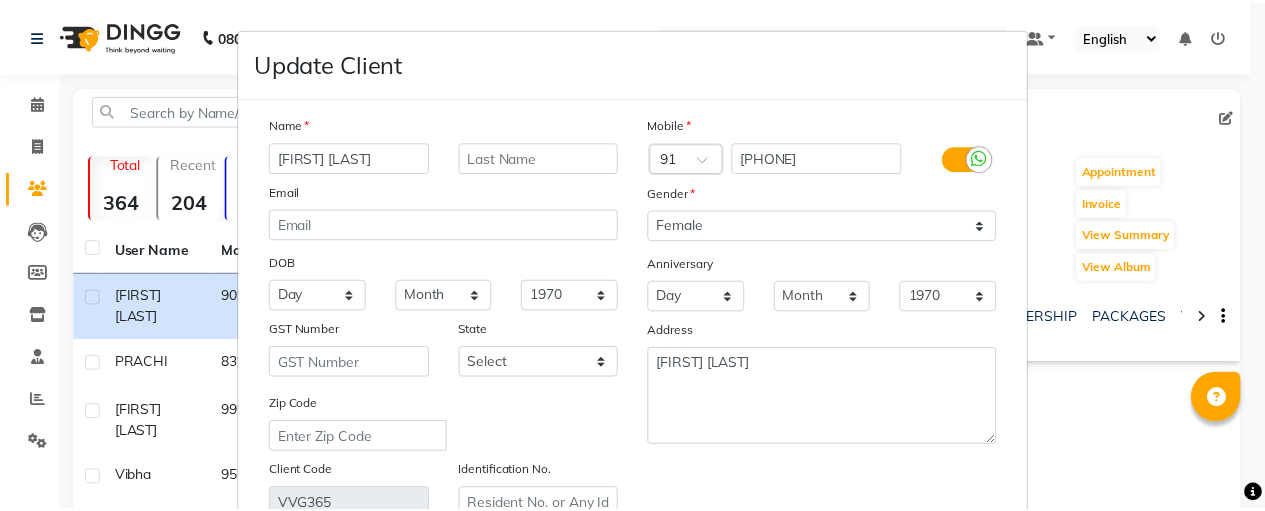scroll, scrollTop: 373, scrollLeft: 0, axis: vertical 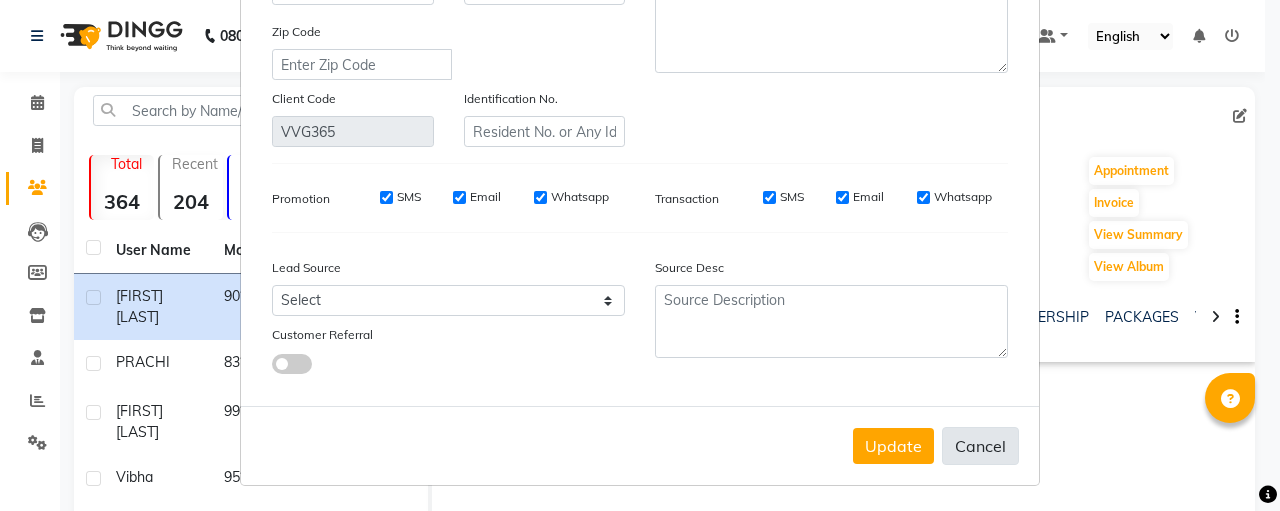 click on "Cancel" at bounding box center (980, 446) 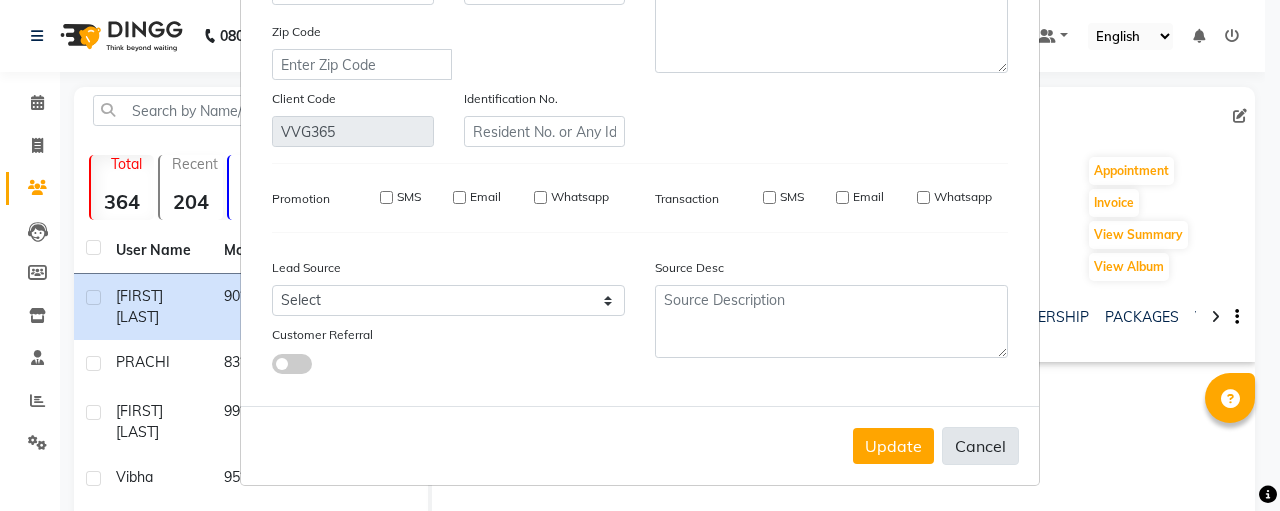 type 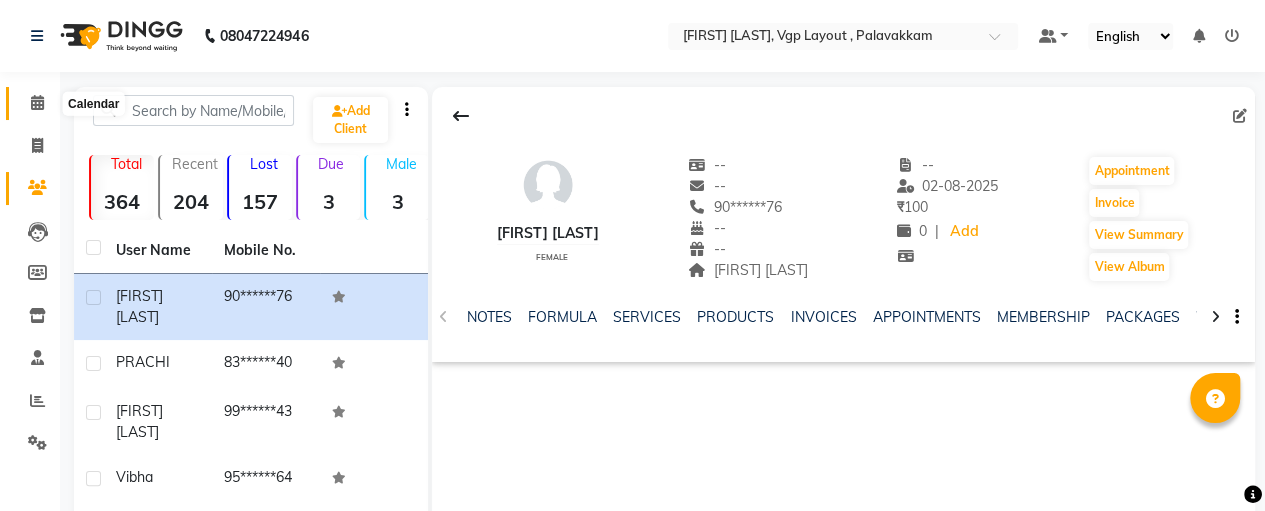 click 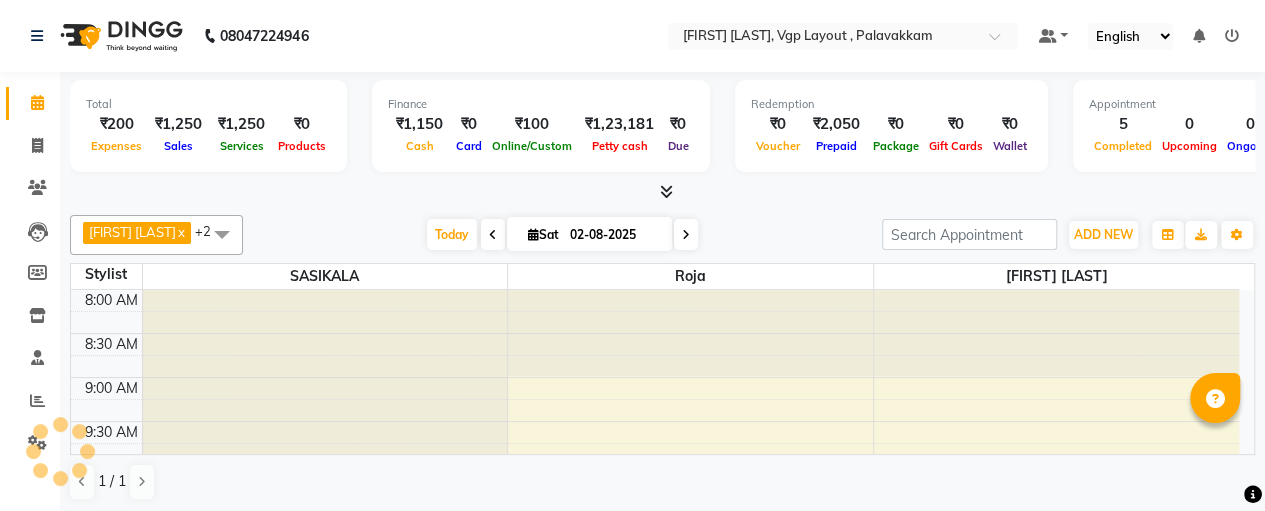 scroll, scrollTop: 0, scrollLeft: 0, axis: both 